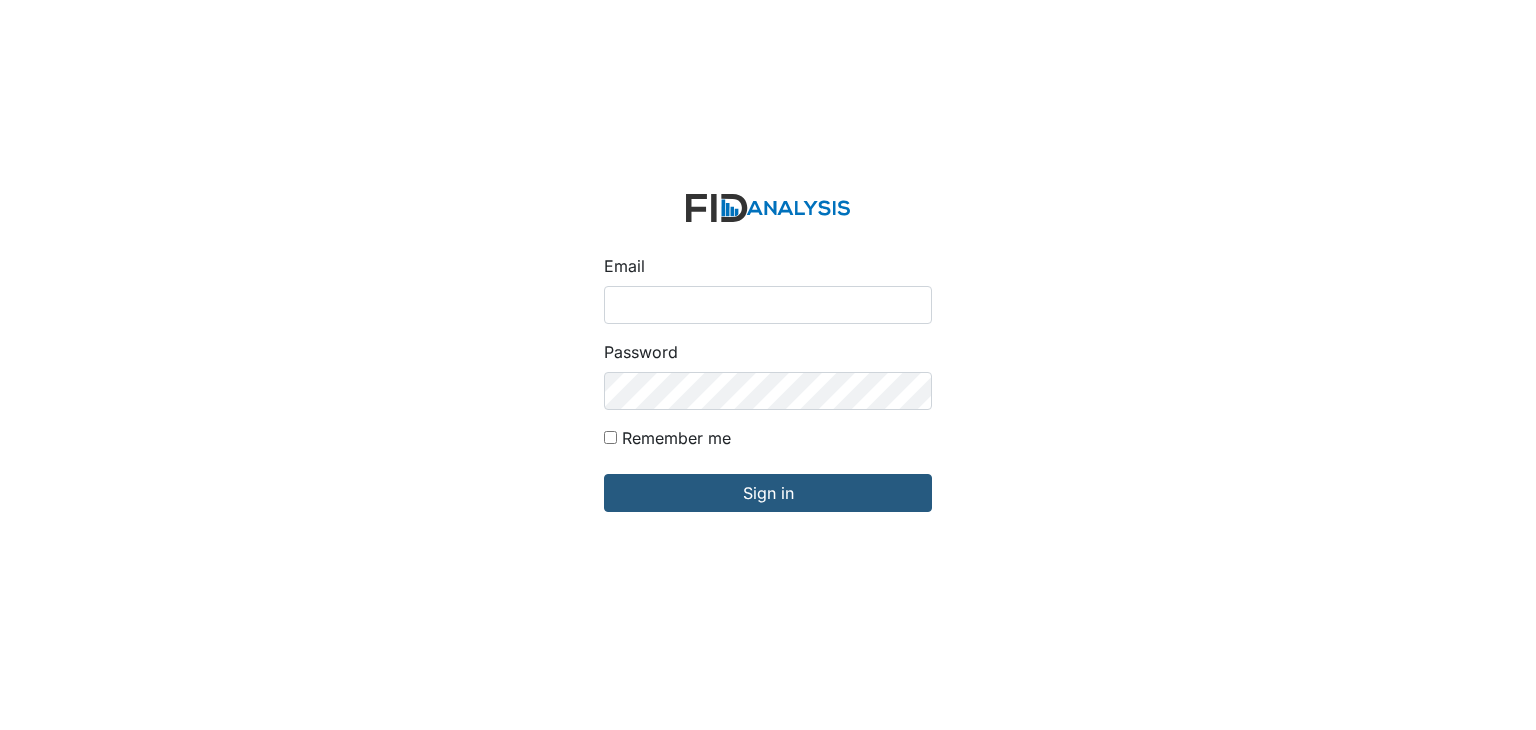 scroll, scrollTop: 0, scrollLeft: 0, axis: both 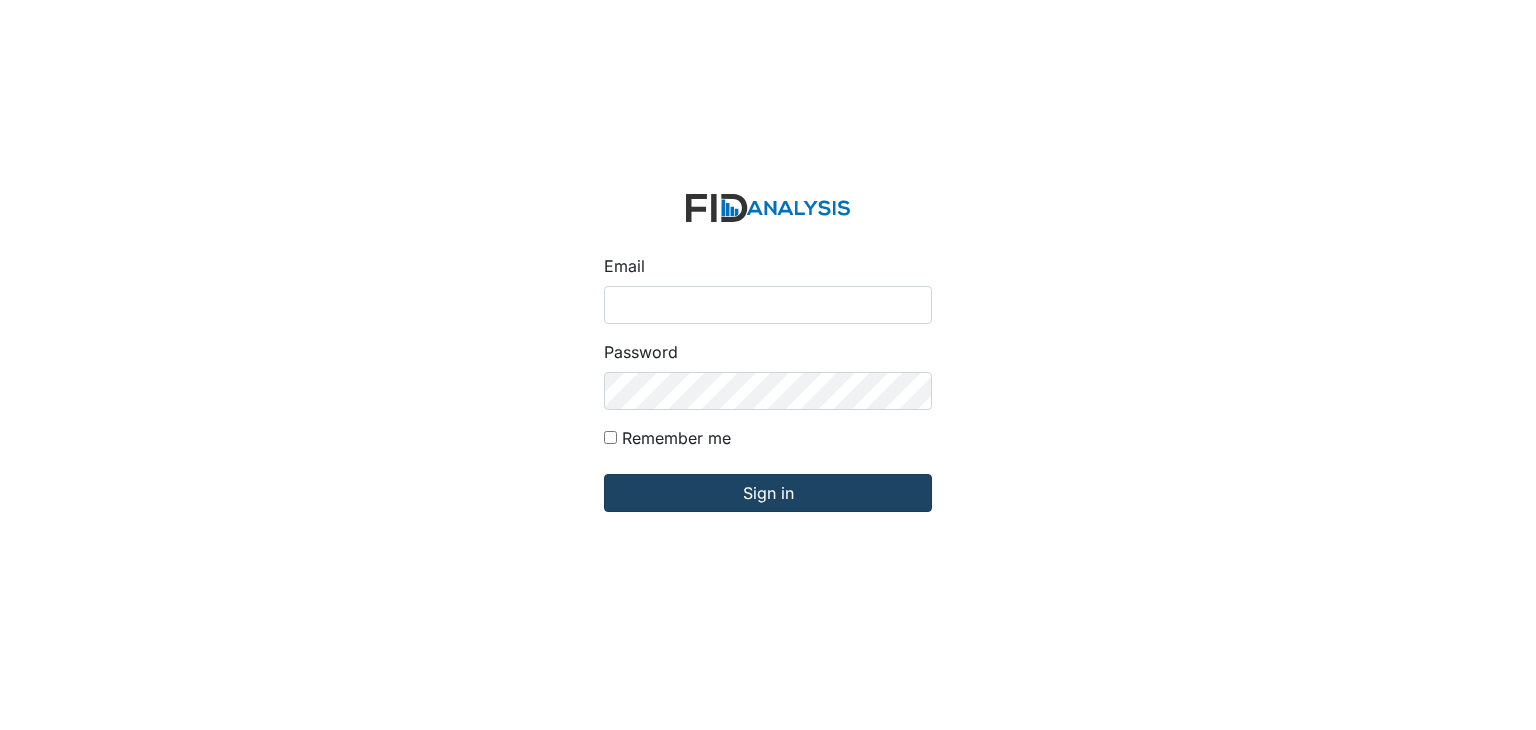 type on "[USERNAME]@example.com" 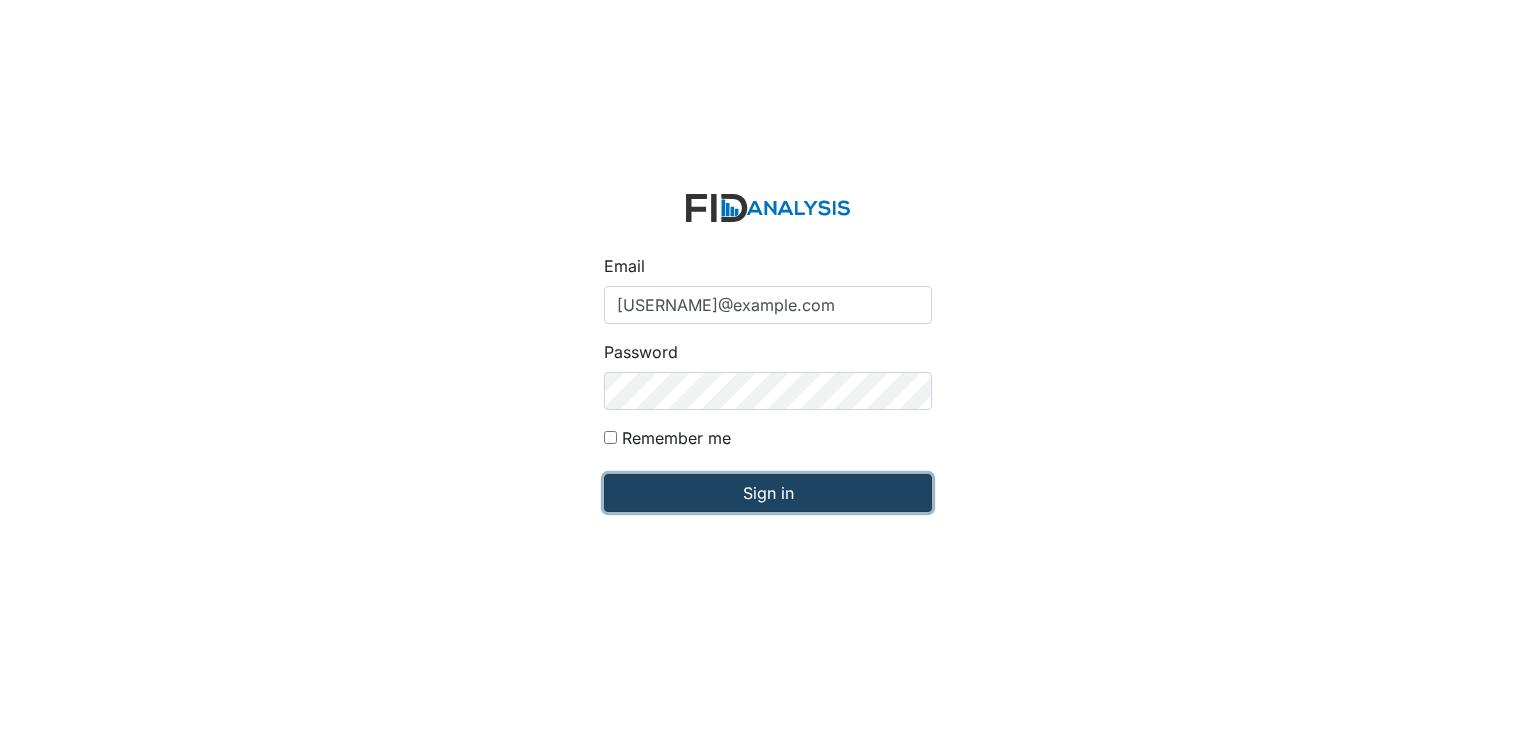 click on "Sign in" at bounding box center (768, 493) 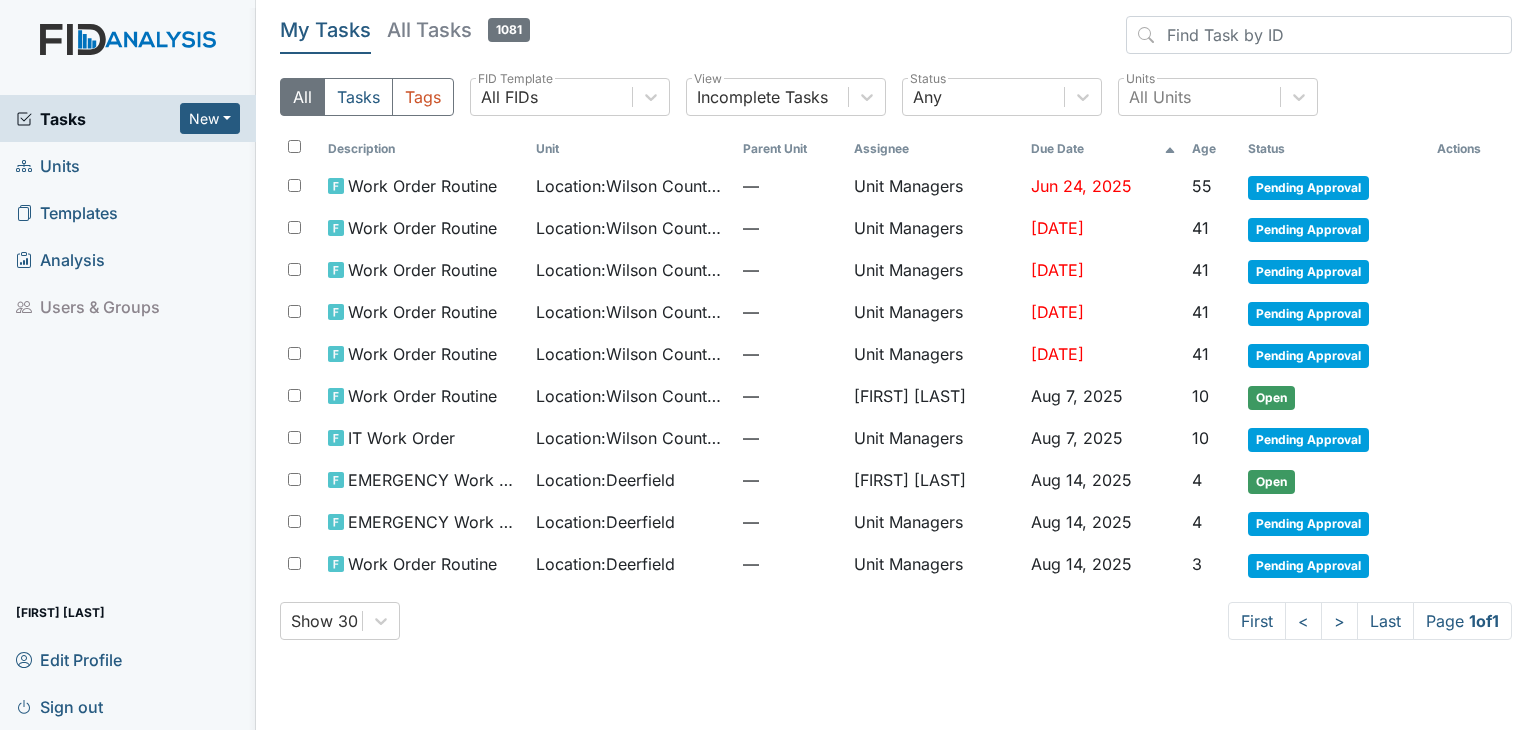 scroll, scrollTop: 0, scrollLeft: 0, axis: both 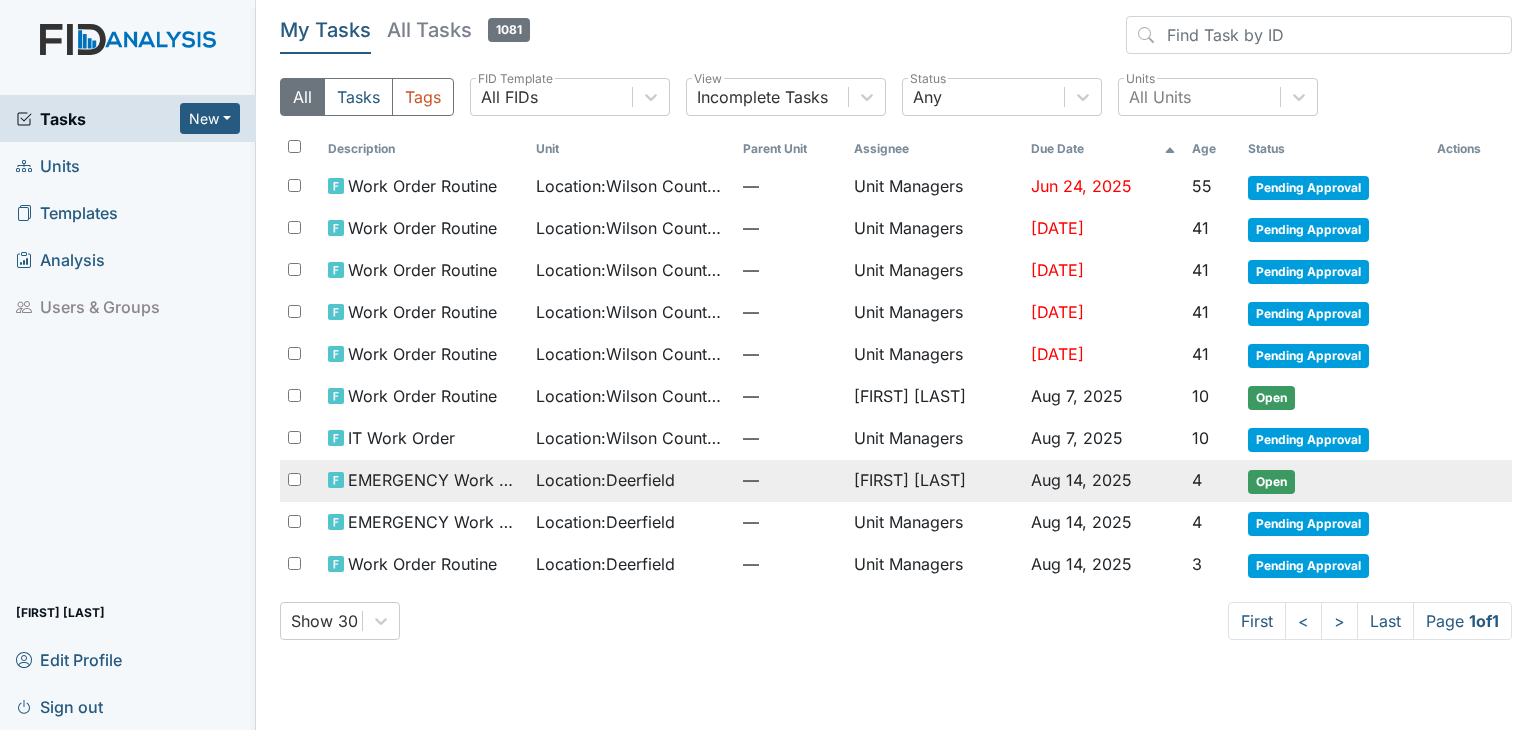 click on "Location :  Deerfield" at bounding box center (605, 480) 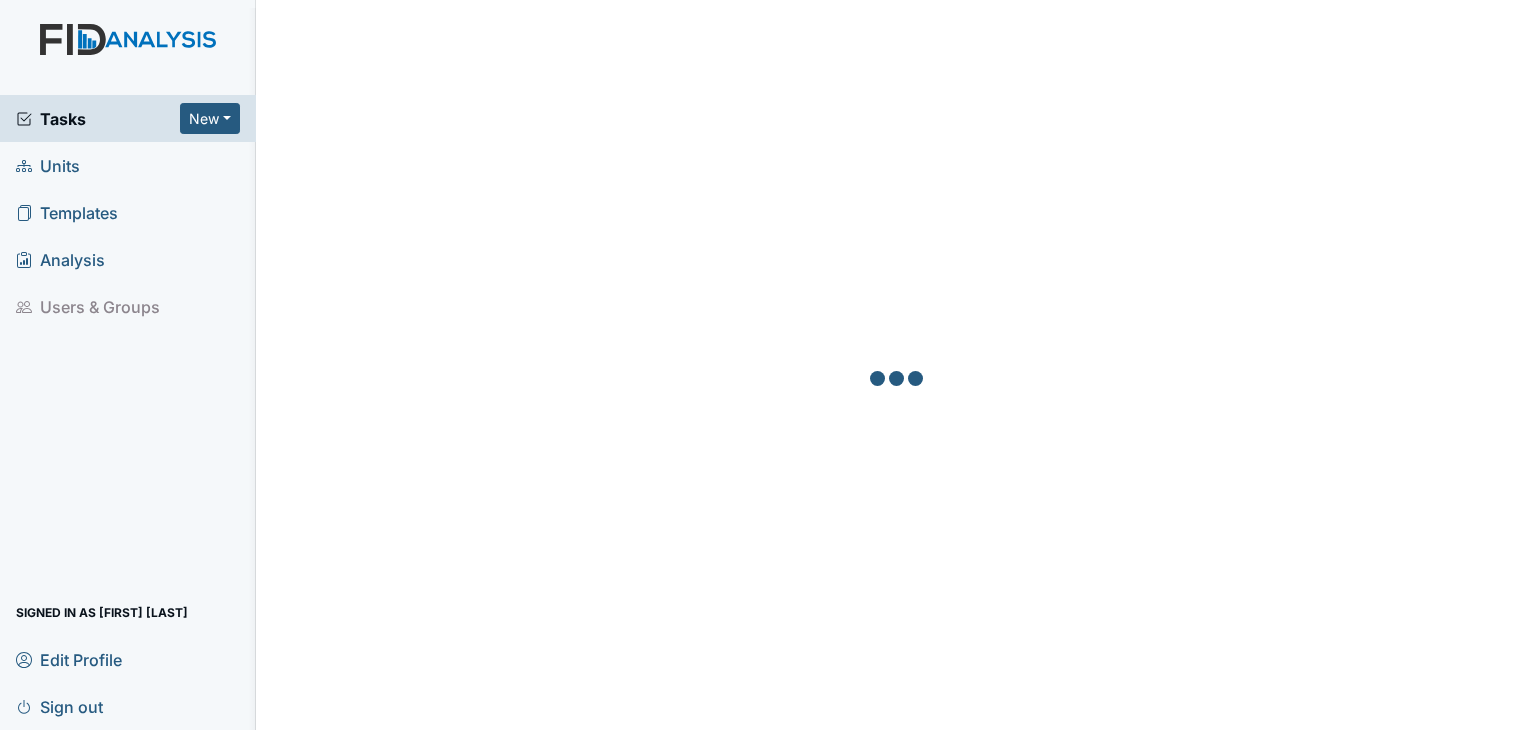scroll, scrollTop: 0, scrollLeft: 0, axis: both 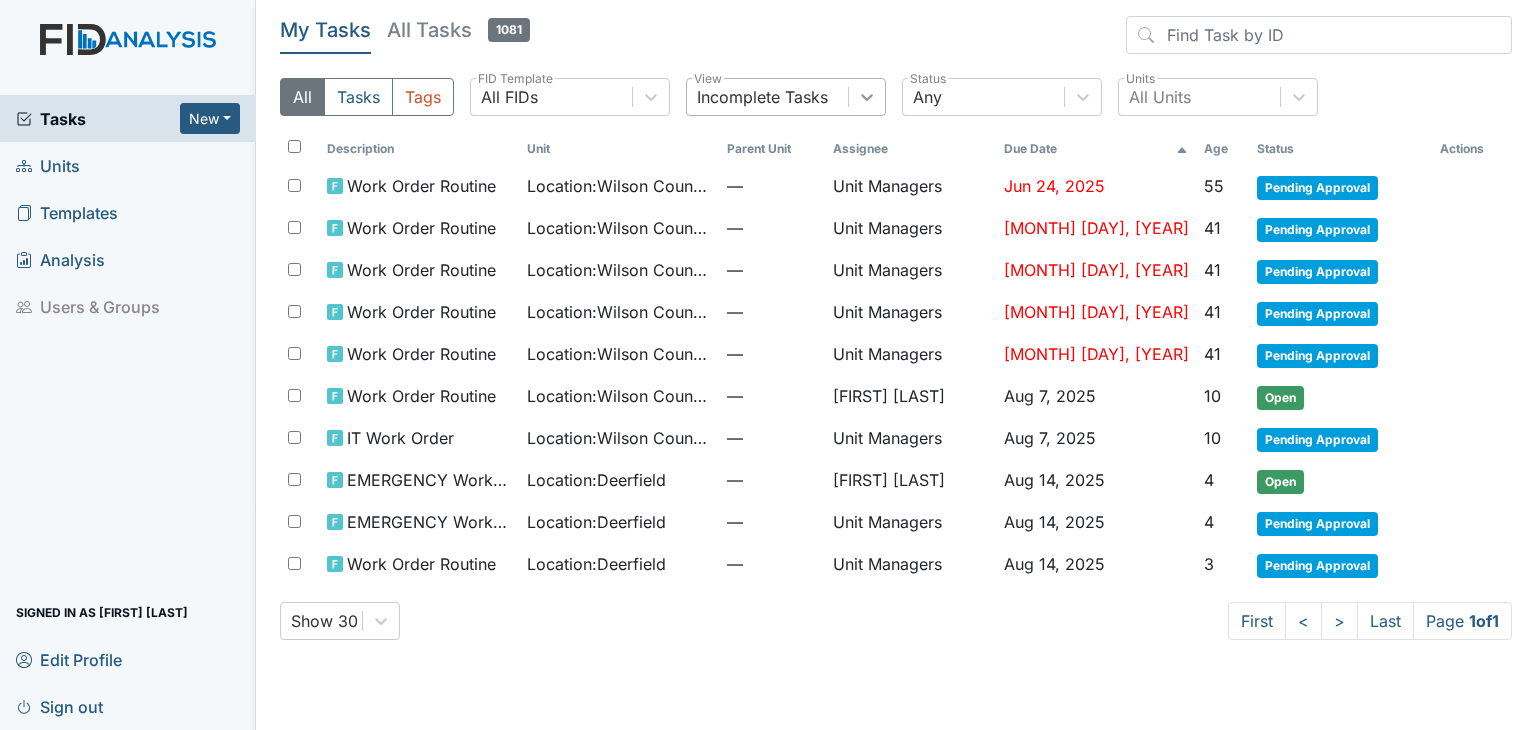 click 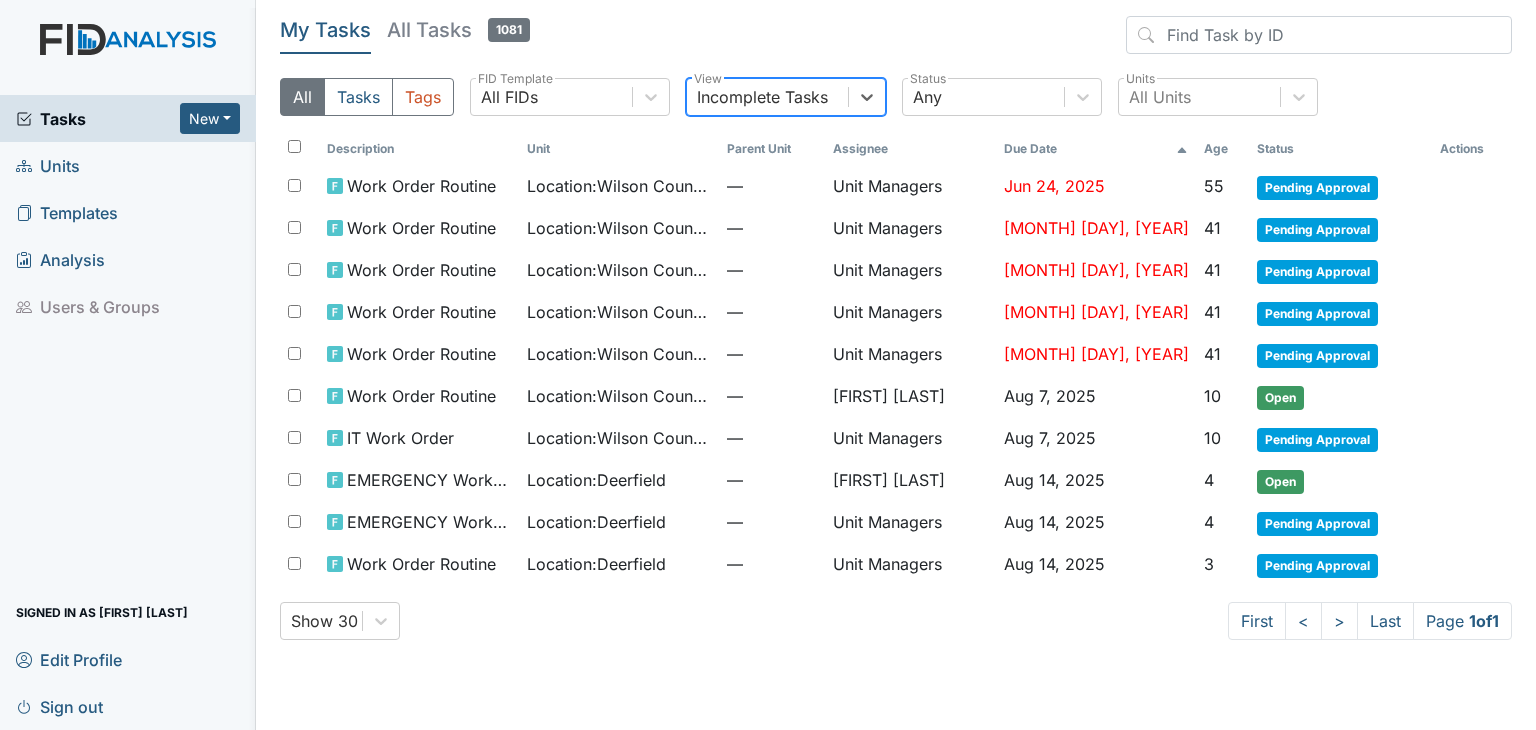 click on "Incomplete Tasks" at bounding box center [762, 97] 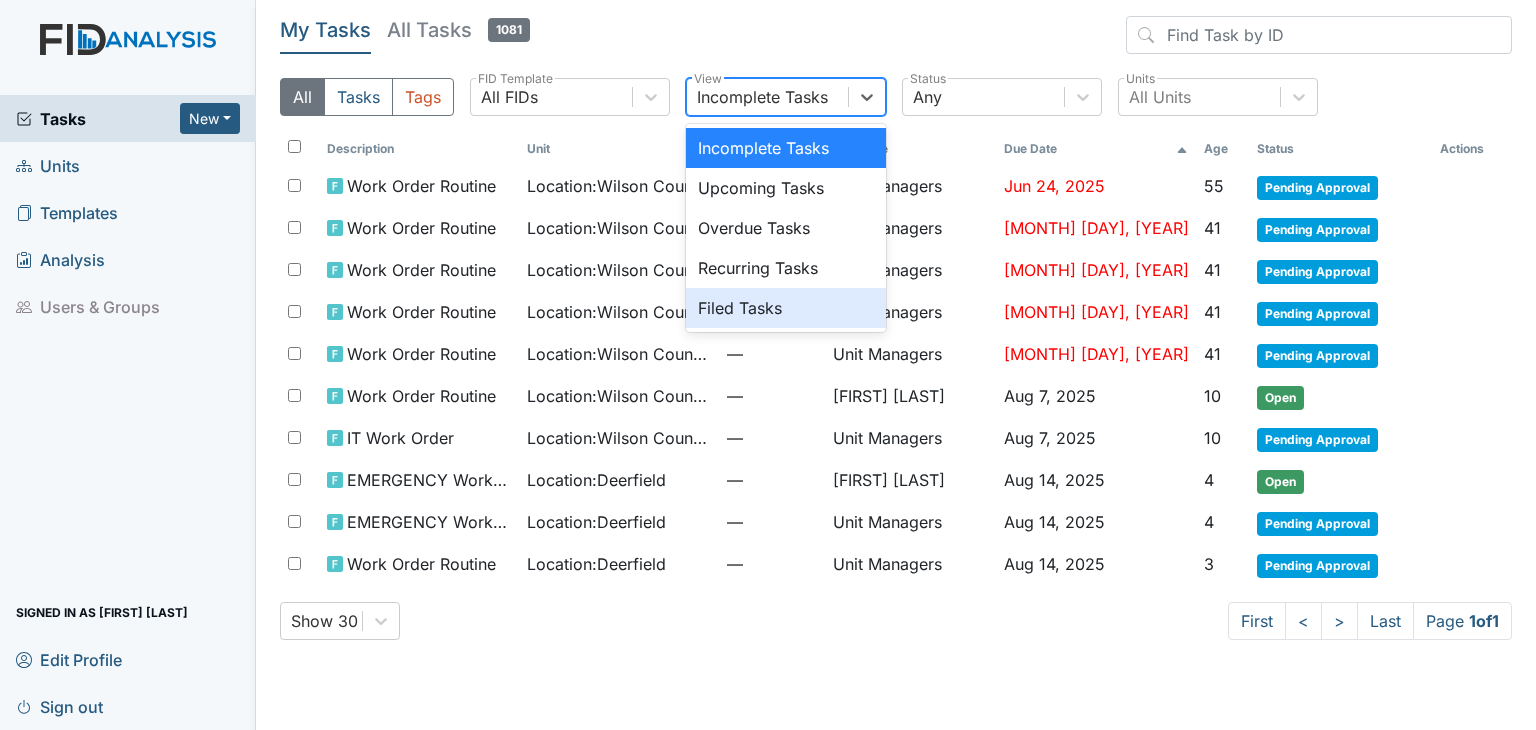 click on "Filed Tasks" at bounding box center [786, 308] 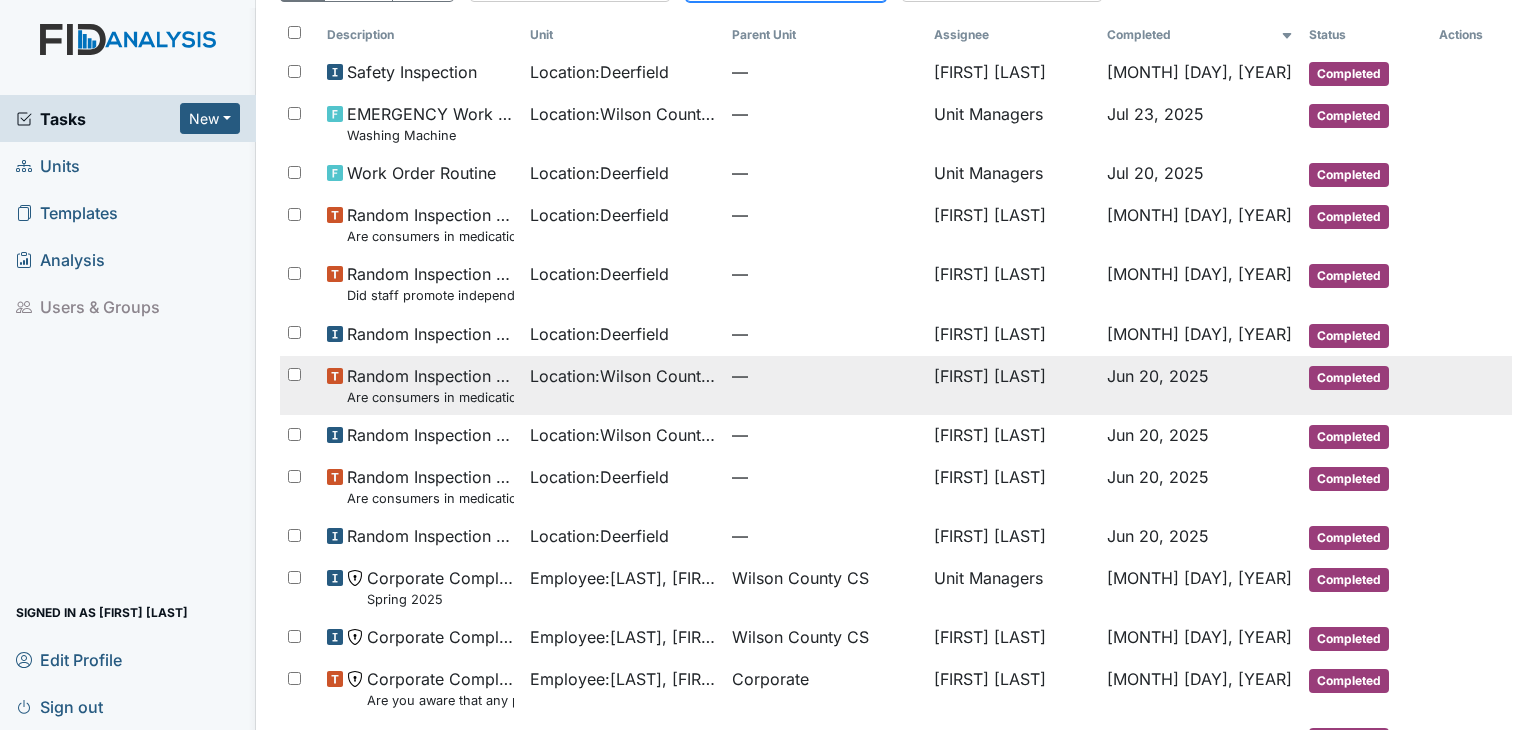 scroll, scrollTop: 0, scrollLeft: 0, axis: both 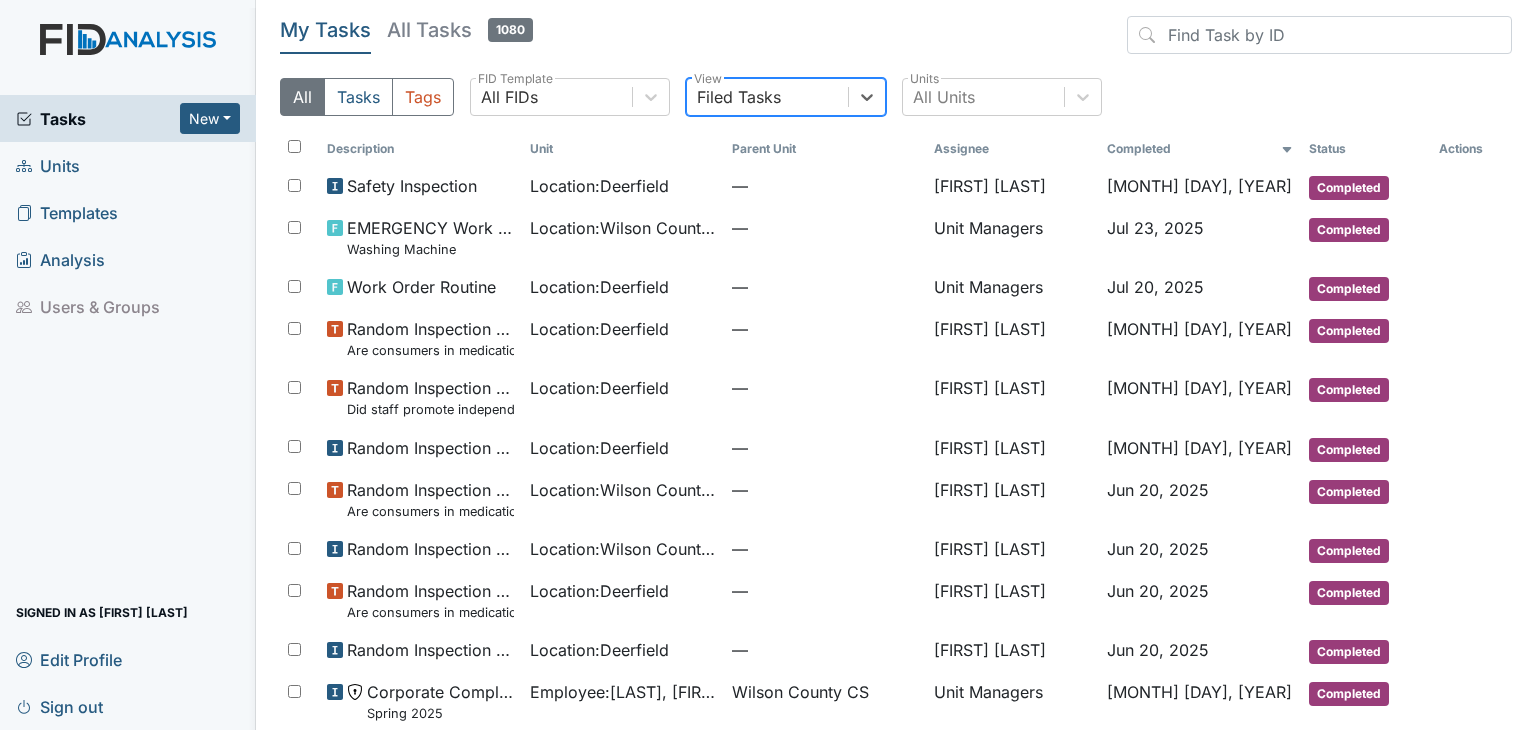 click on "Filed Tasks" at bounding box center (739, 97) 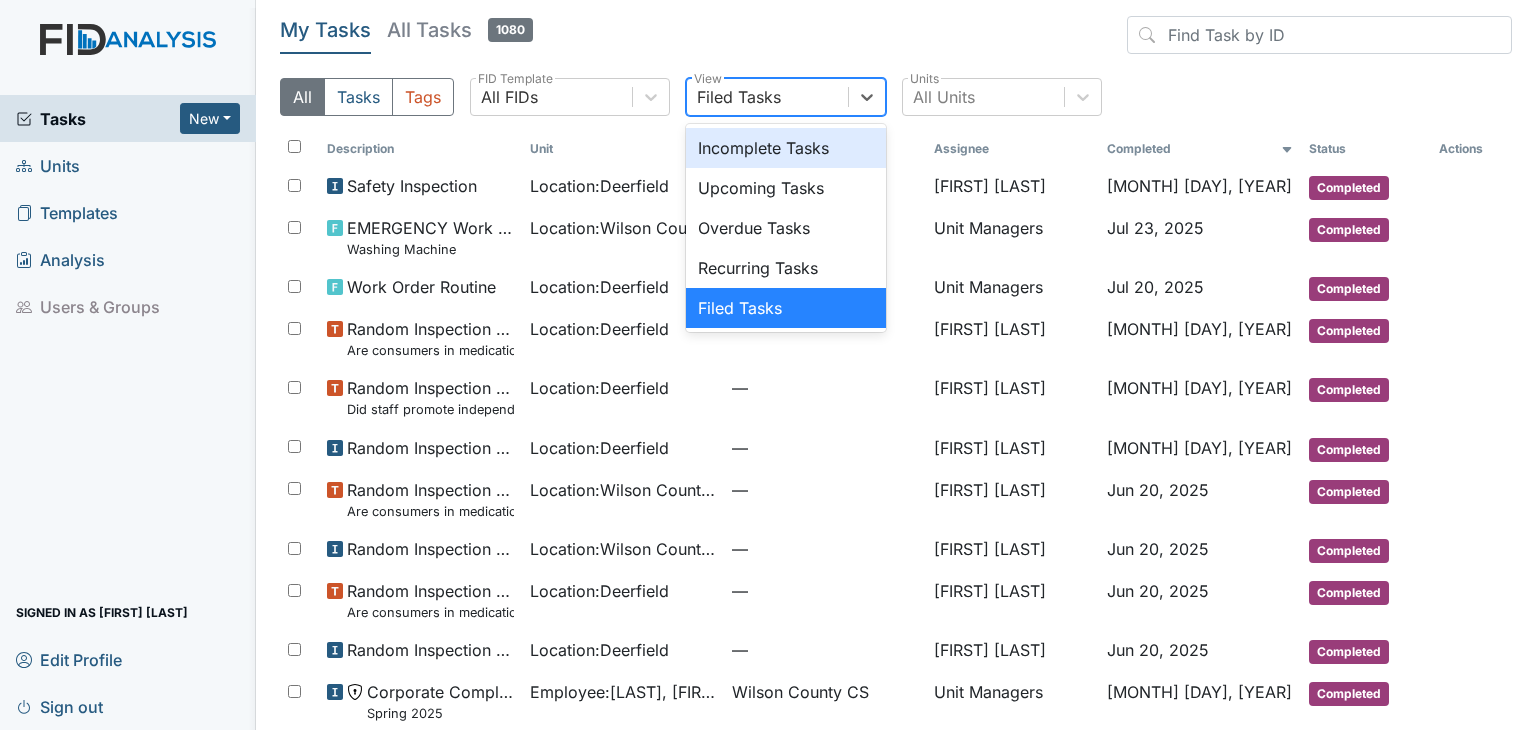 click on "Incomplete Tasks" at bounding box center [786, 148] 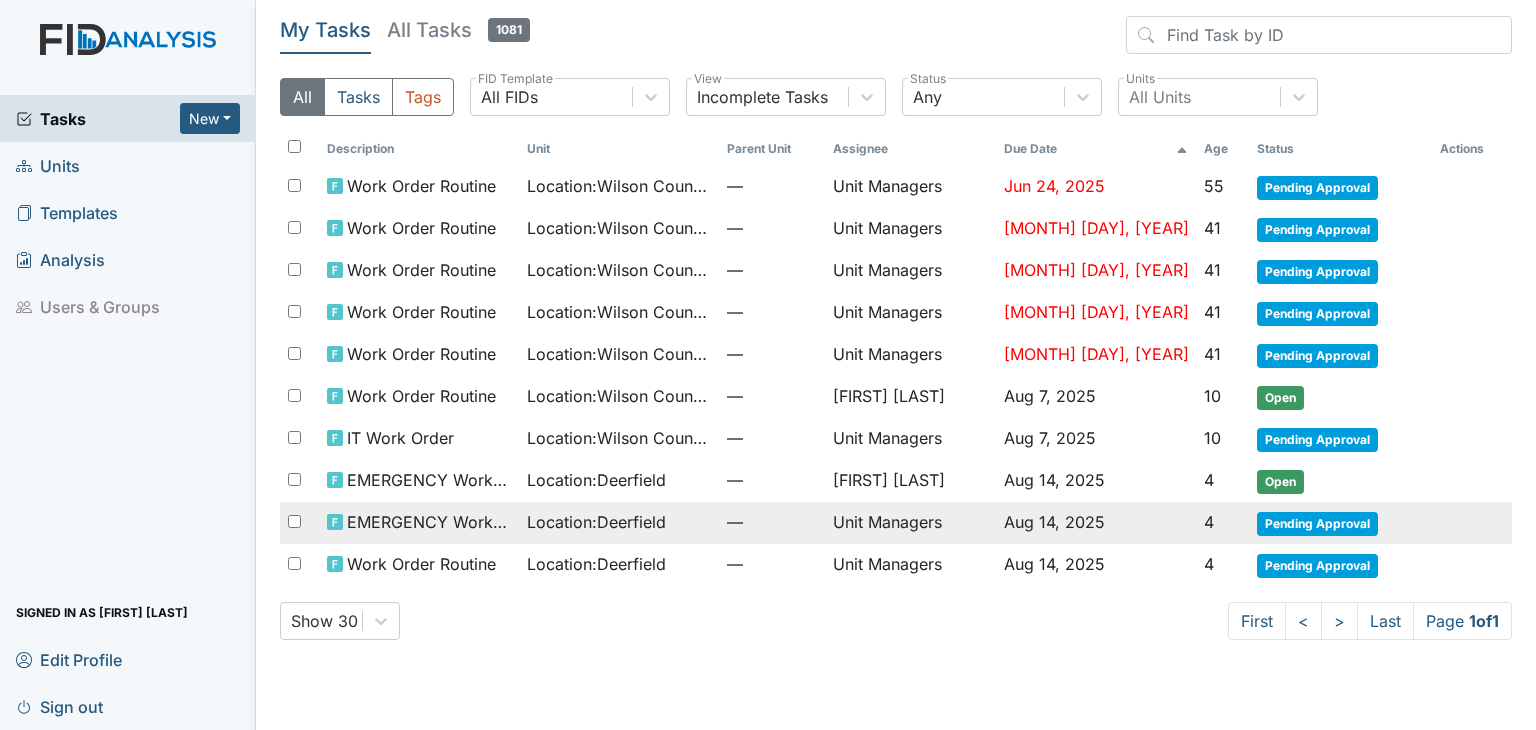 click on "Aug 14, 2025" at bounding box center [1054, 522] 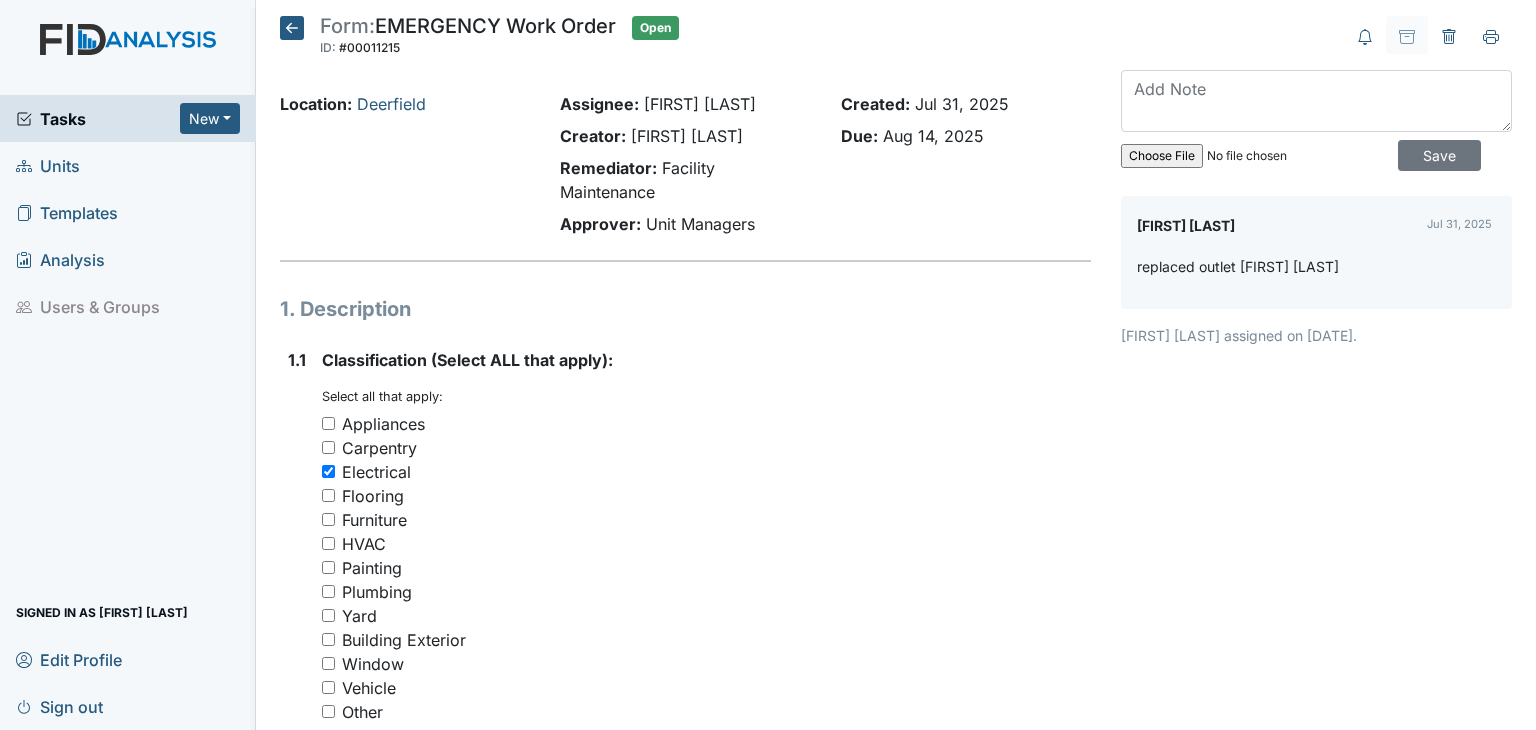 scroll, scrollTop: 0, scrollLeft: 0, axis: both 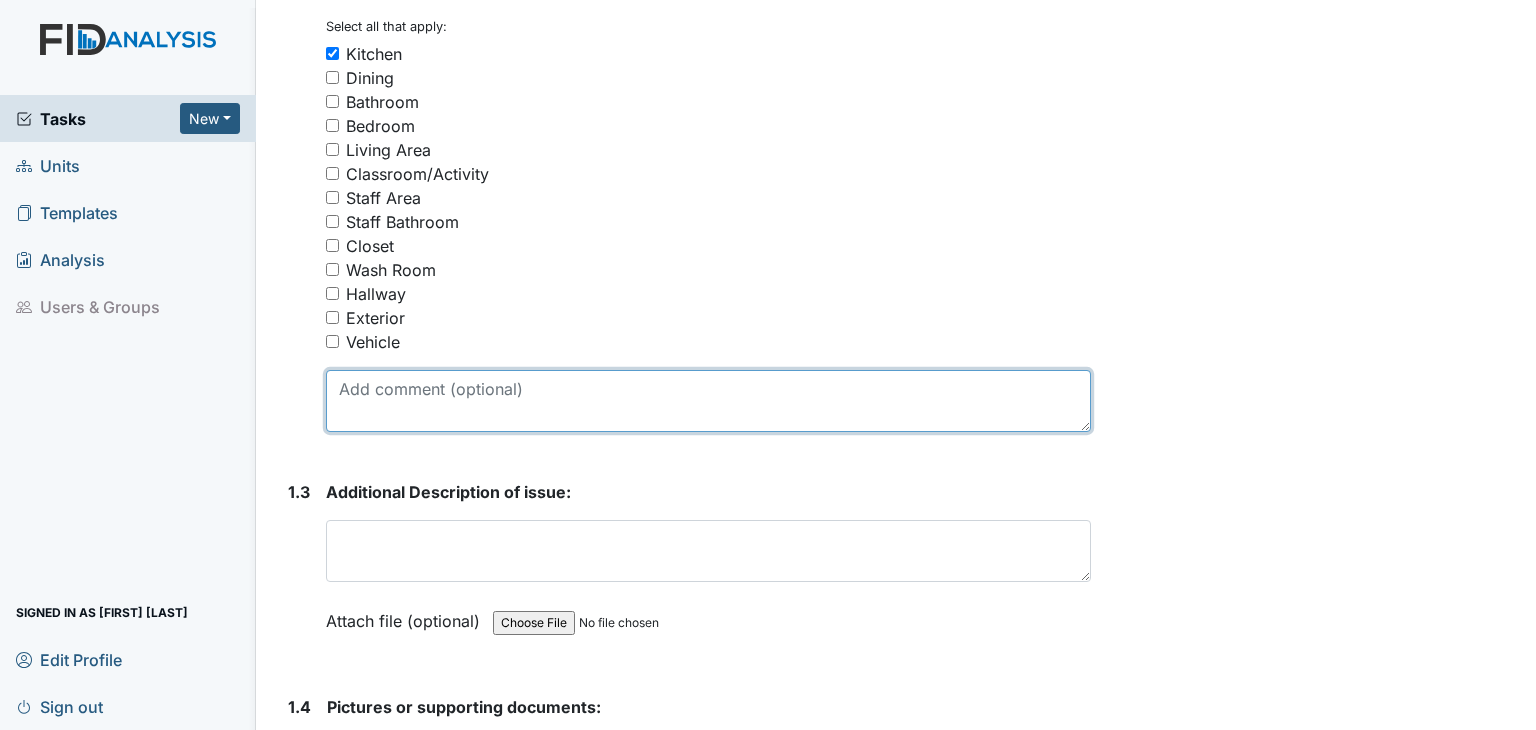 click at bounding box center [708, 401] 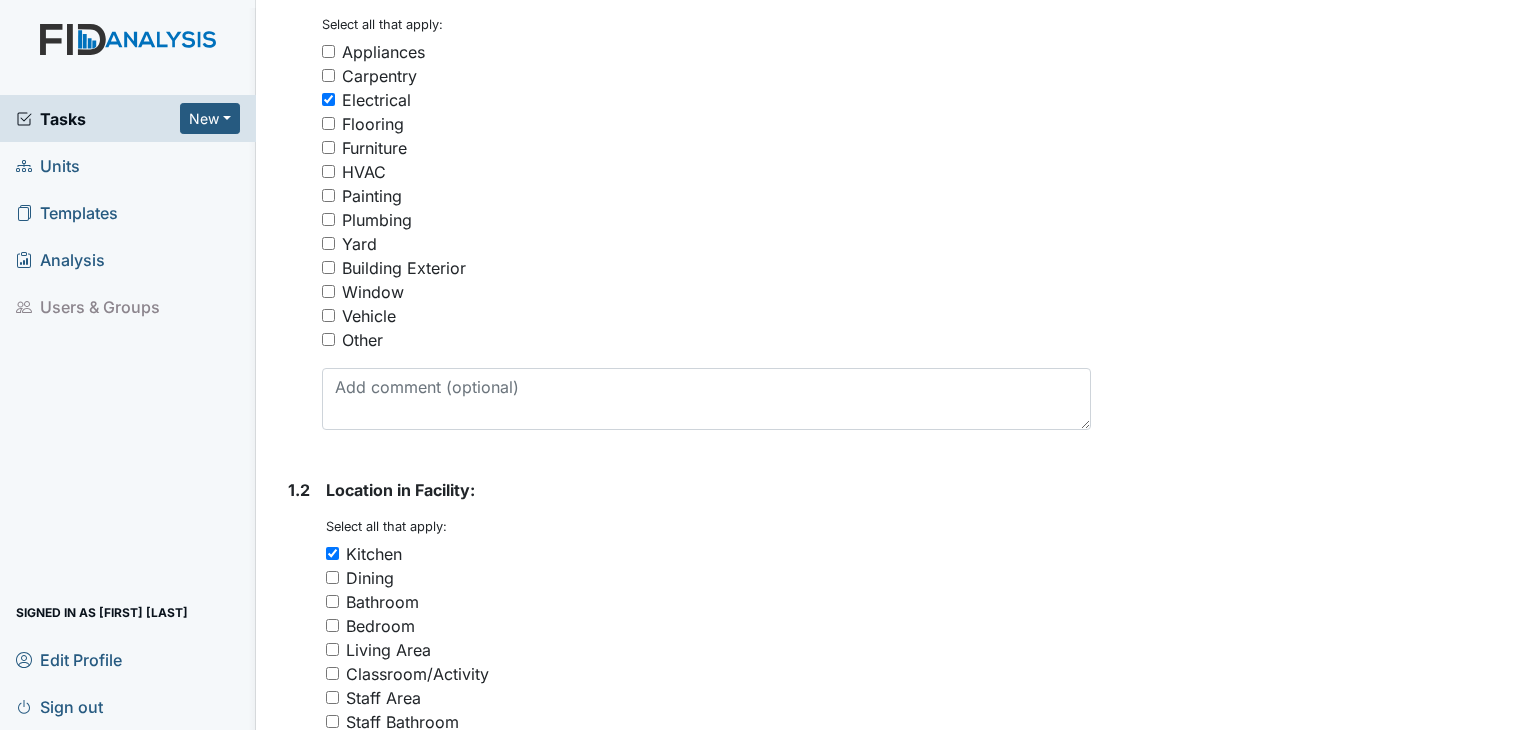 scroll, scrollTop: 0, scrollLeft: 0, axis: both 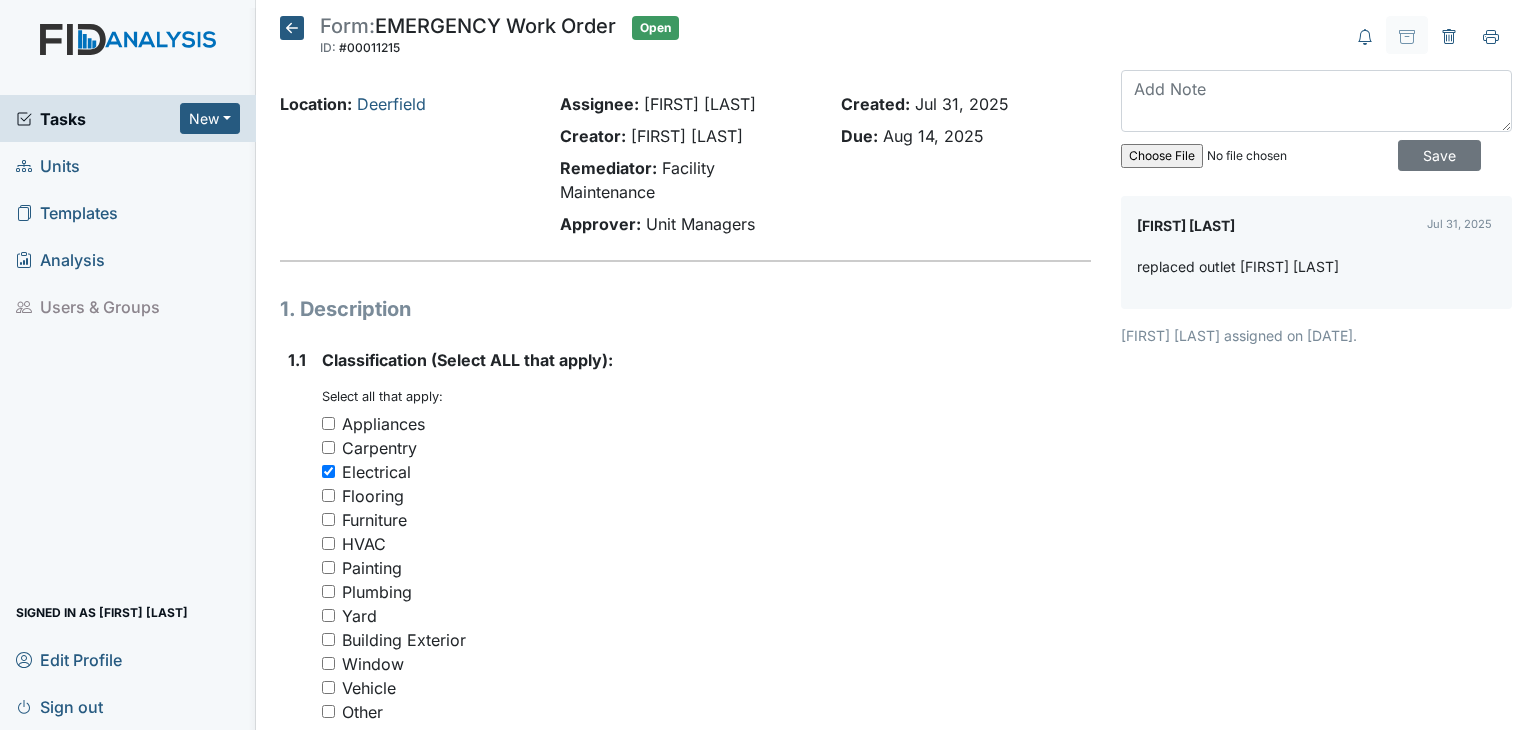 type on "loose receptacle" 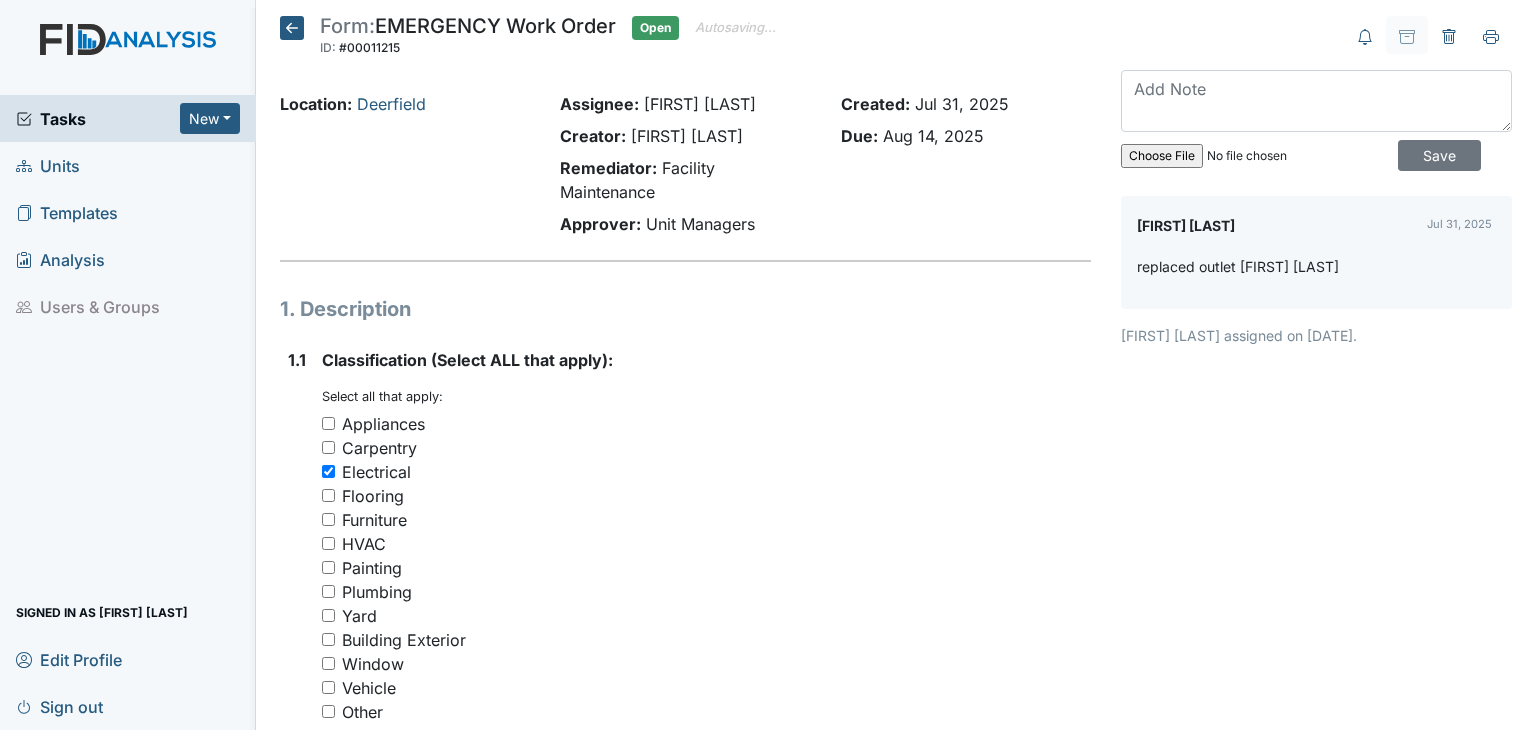 click on "Tasks" at bounding box center [98, 119] 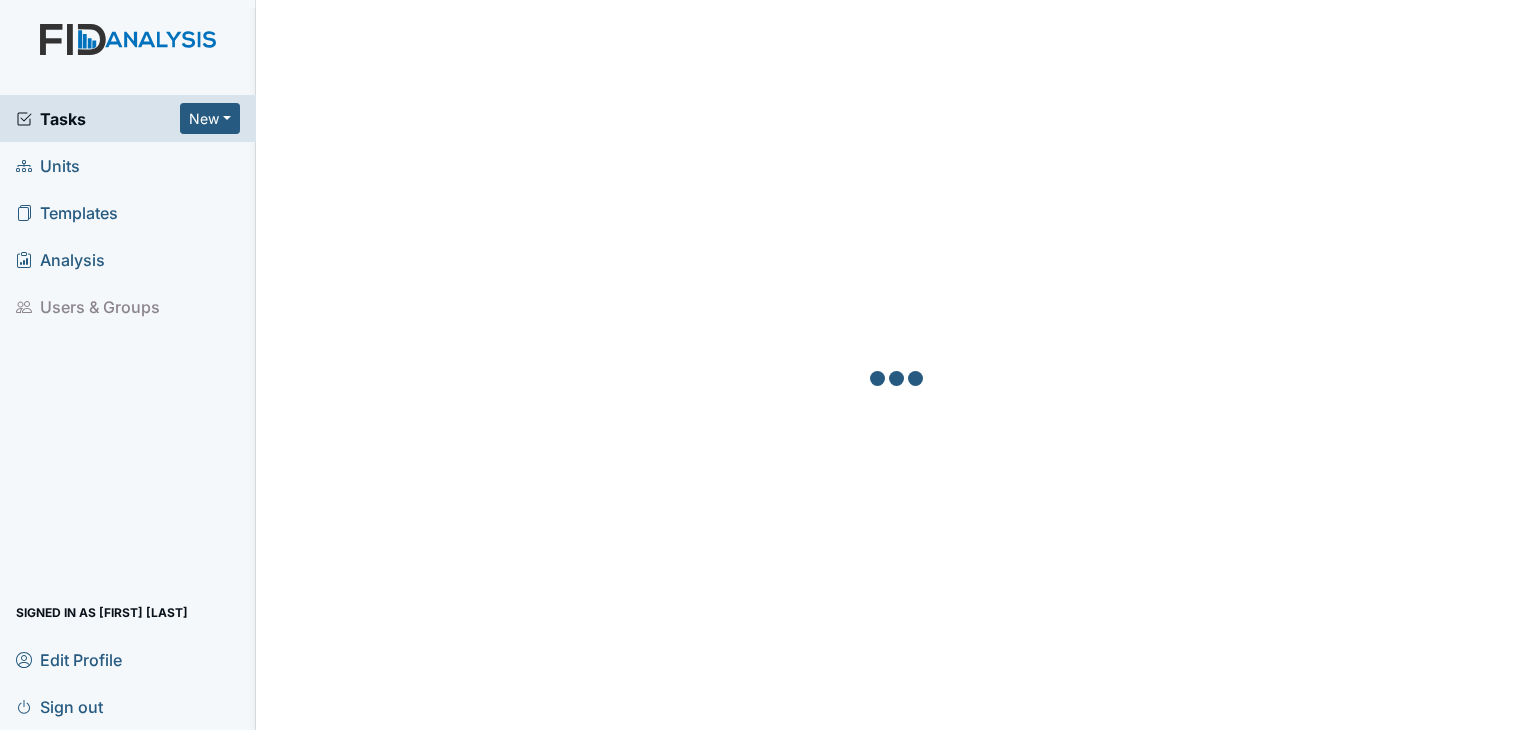 scroll, scrollTop: 0, scrollLeft: 0, axis: both 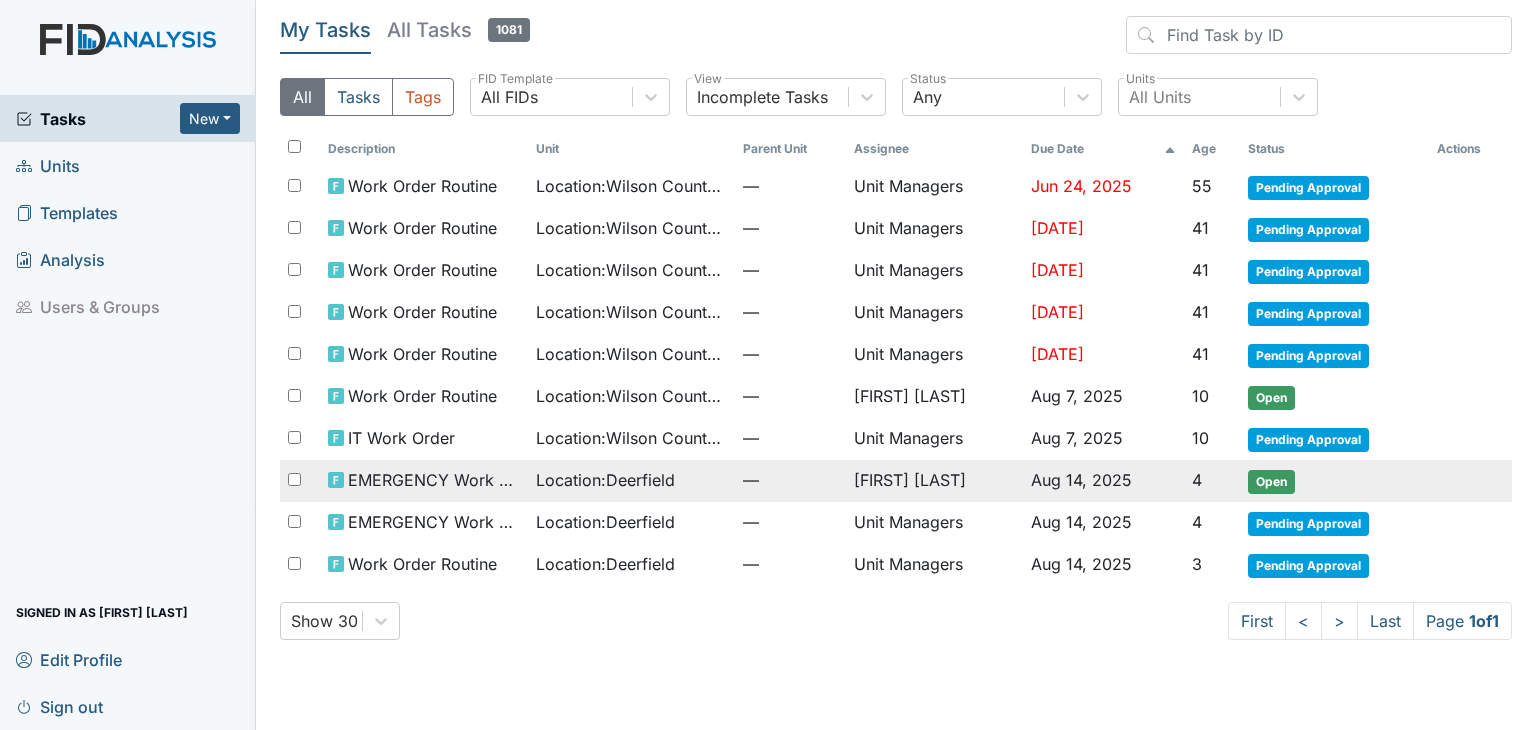 click on "Open" at bounding box center (1271, 482) 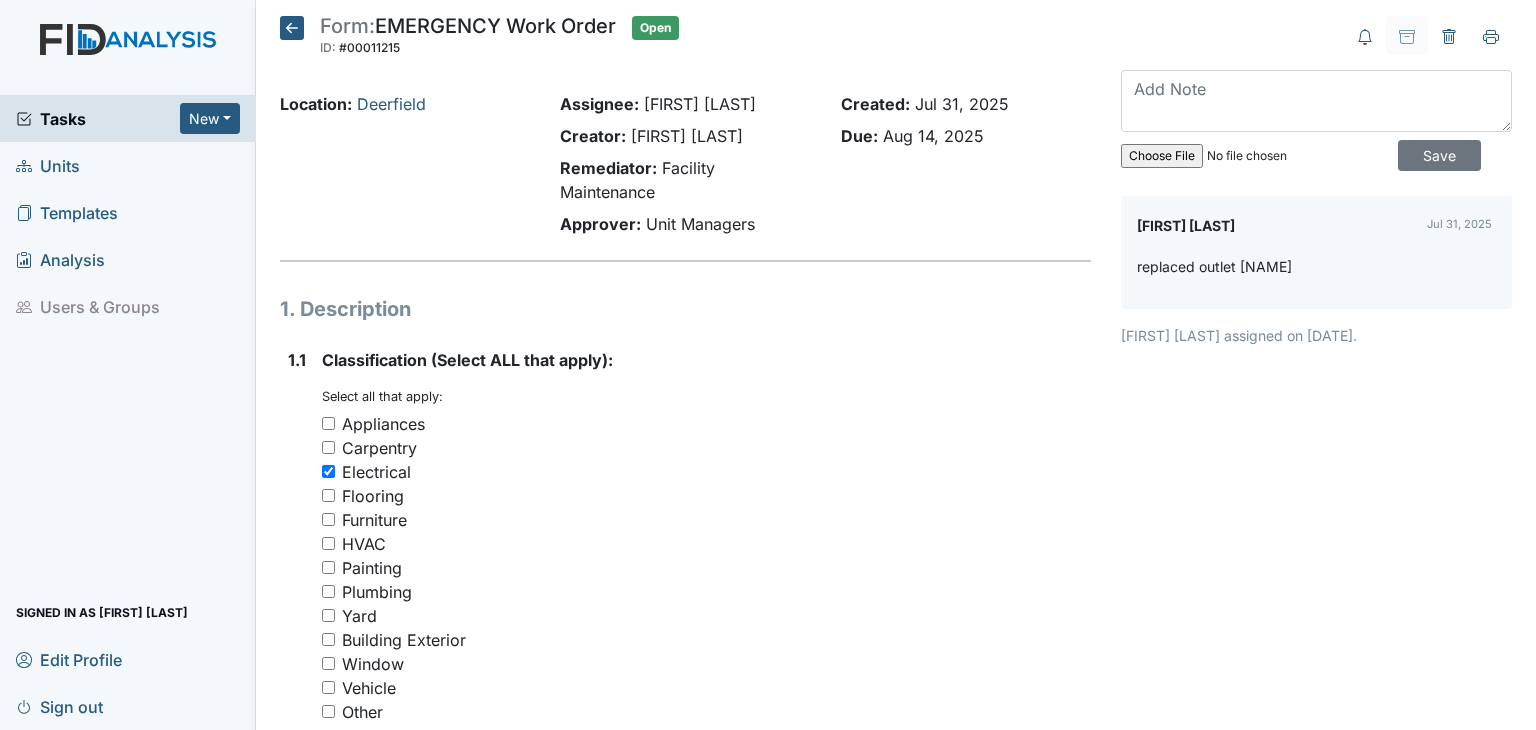 scroll, scrollTop: 0, scrollLeft: 0, axis: both 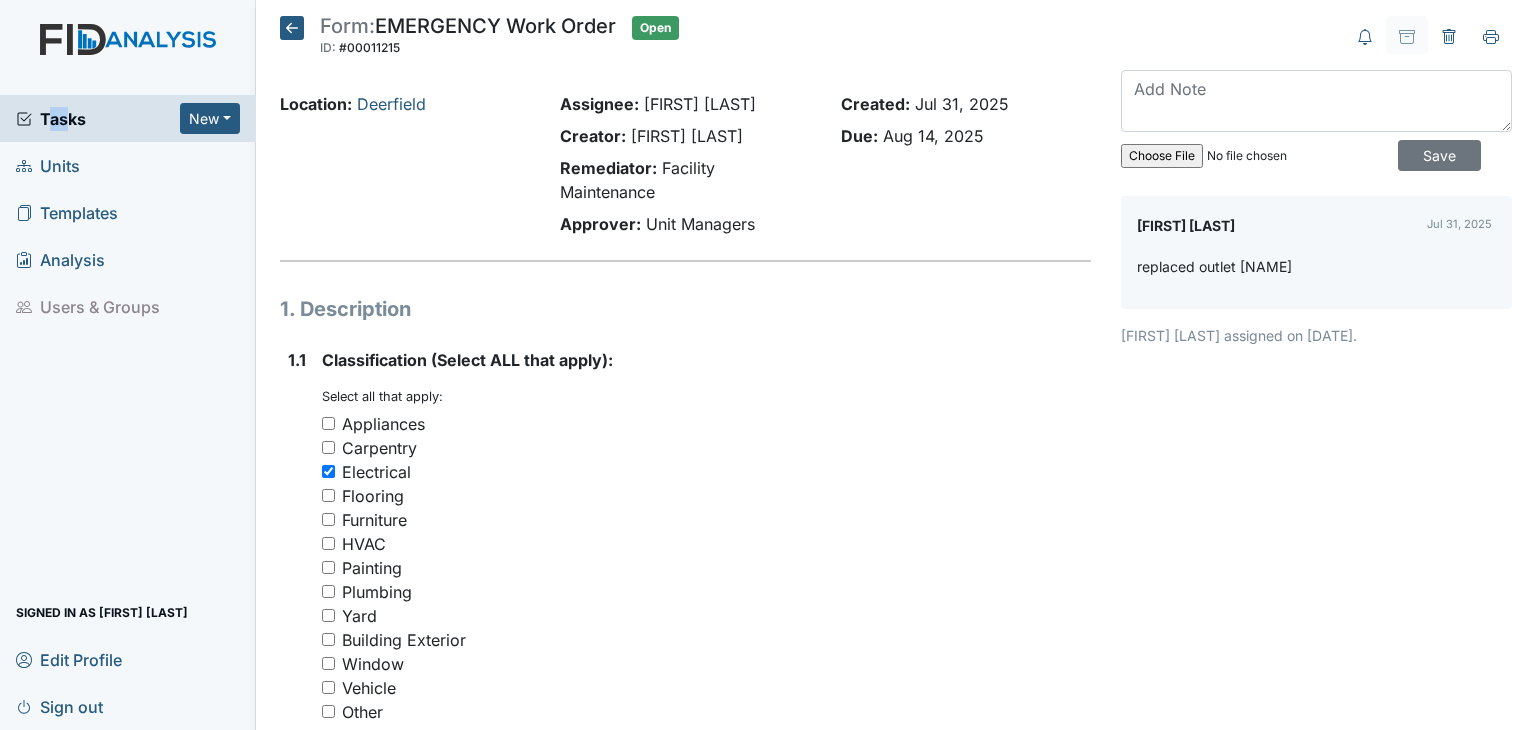 click on "Tasks
New
Form
Inspection
Document
Bundle" at bounding box center (128, 118) 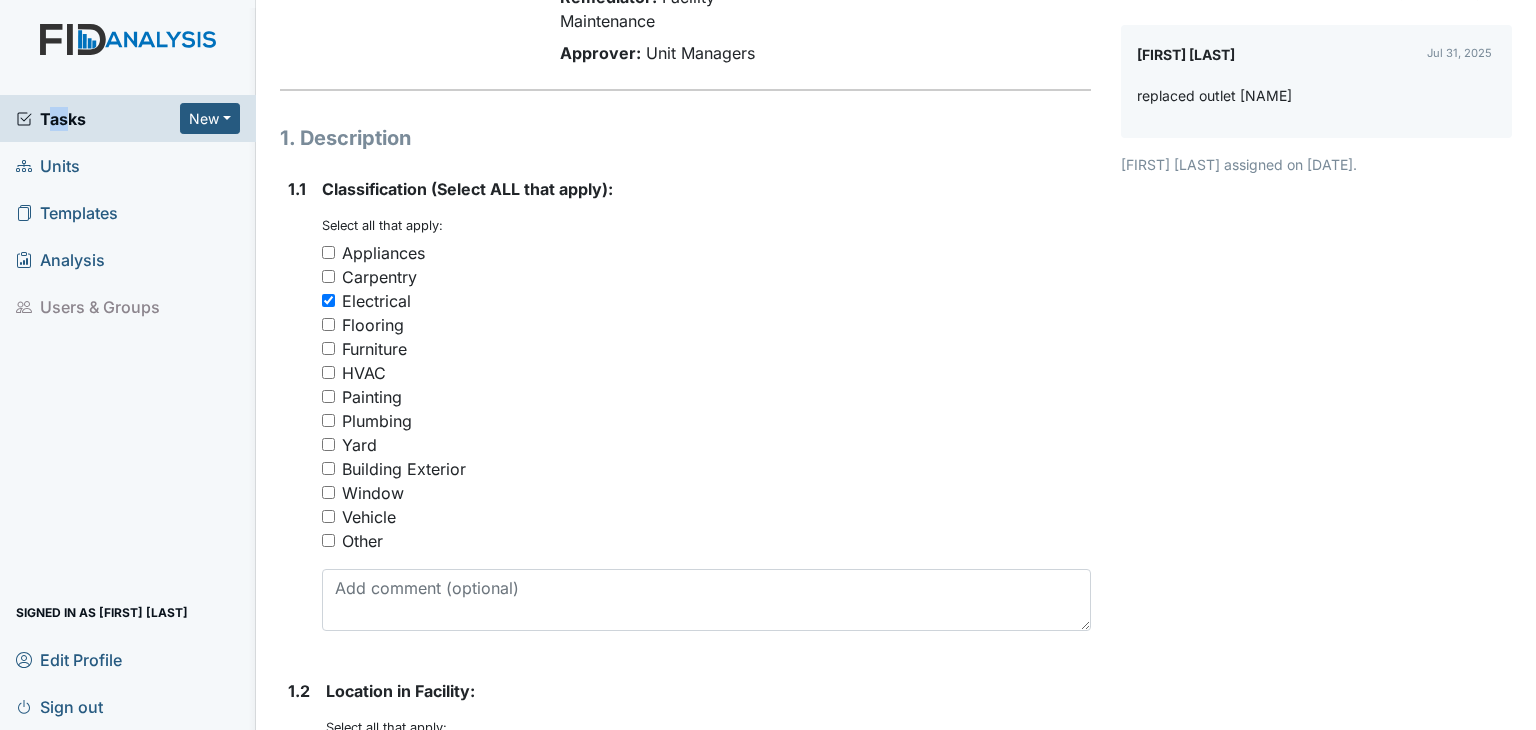 scroll, scrollTop: 0, scrollLeft: 0, axis: both 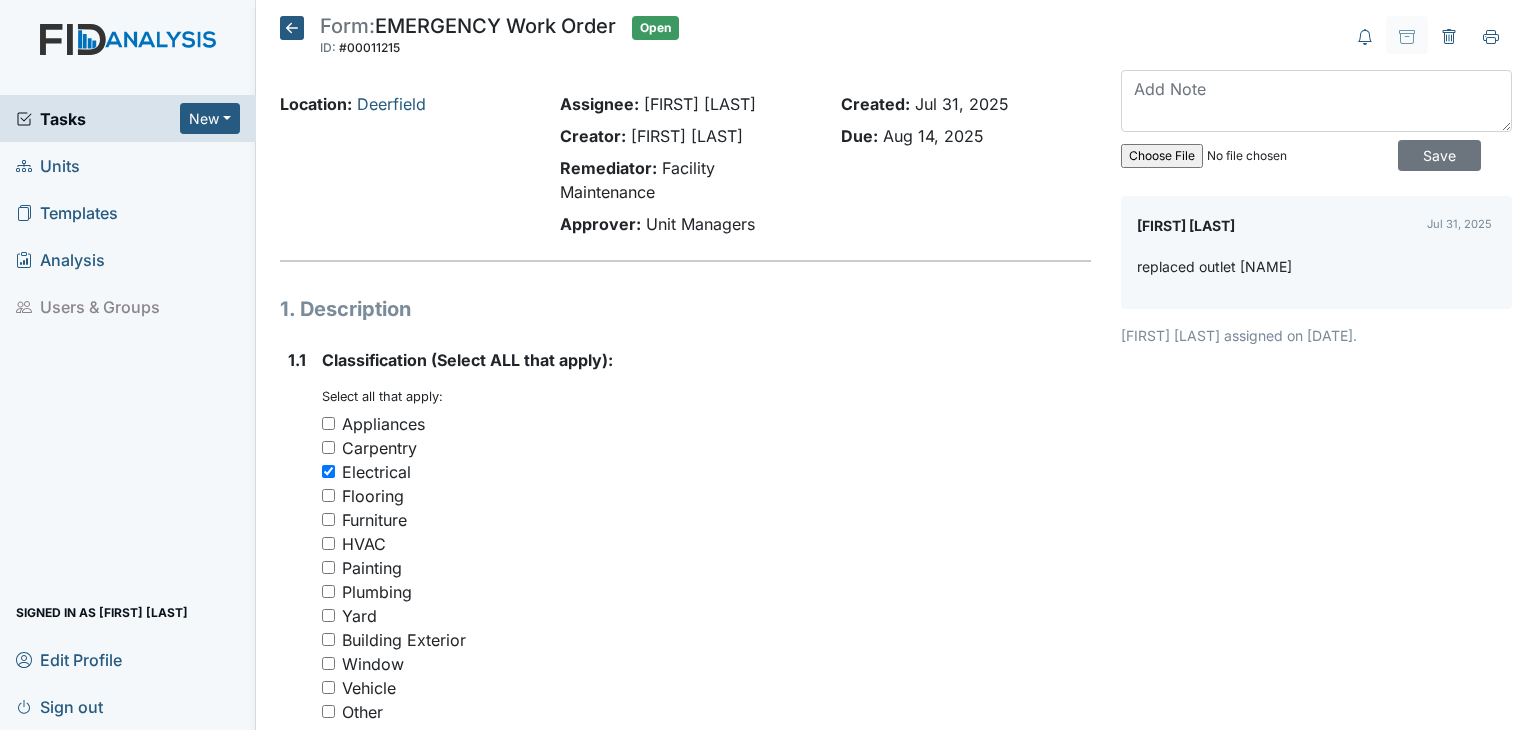 click on "Assignee:
Angela Sanders
Creator:
Angela Sanders
Remediator:
Facility Maintenance
Approver:
Unit Managers" at bounding box center (685, 168) 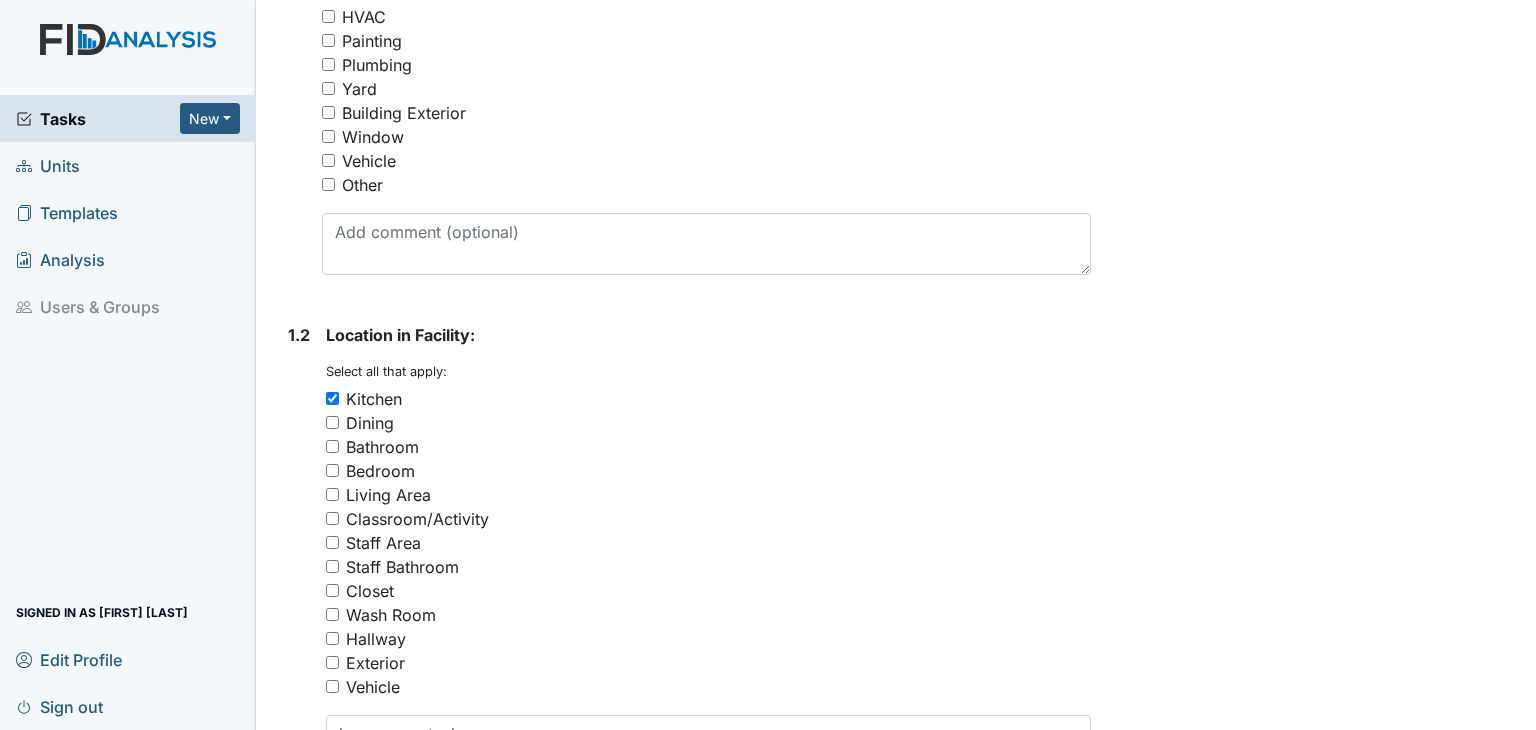 scroll, scrollTop: 472, scrollLeft: 0, axis: vertical 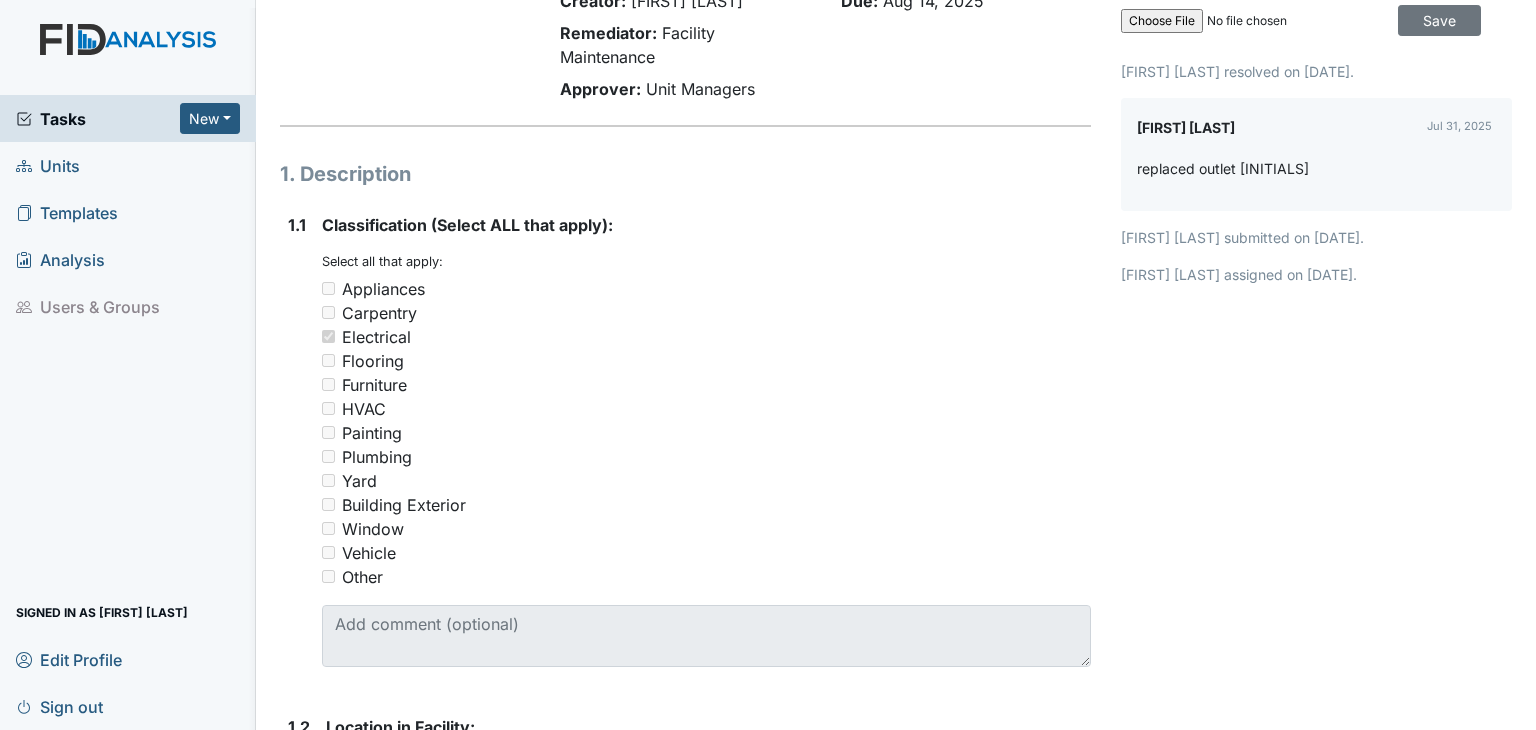 click on "Plumbing" at bounding box center [706, 457] 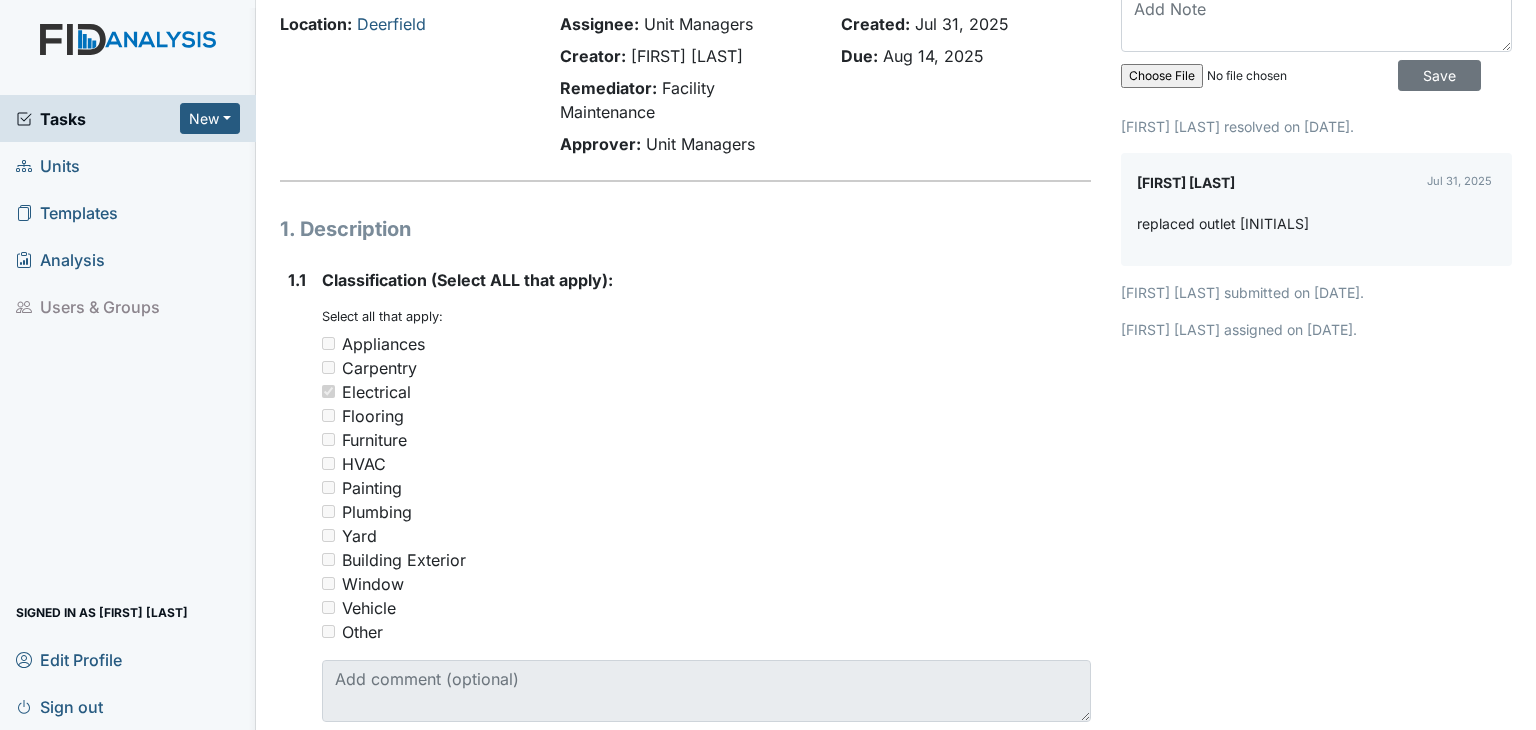 scroll, scrollTop: 35, scrollLeft: 0, axis: vertical 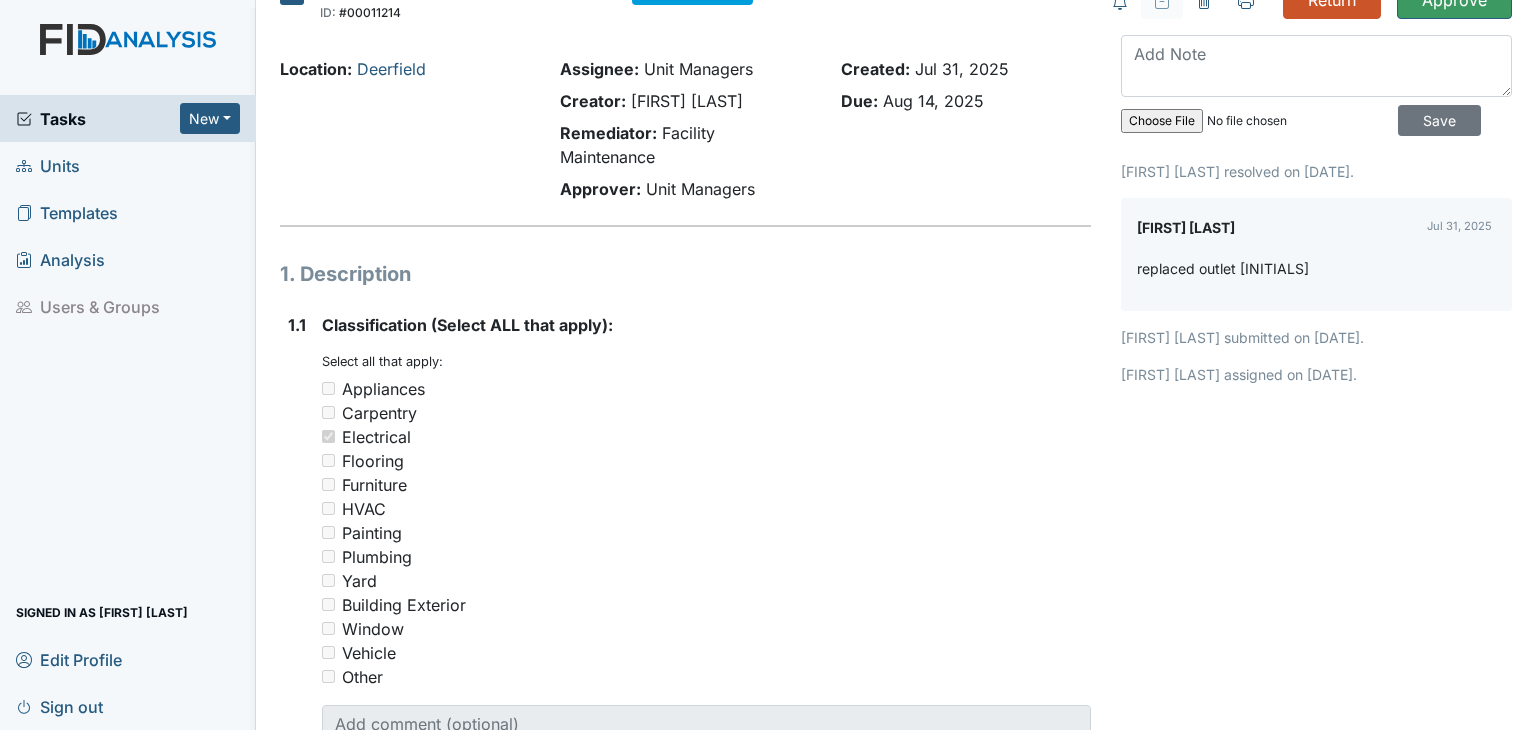 click on "Tasks" at bounding box center [98, 119] 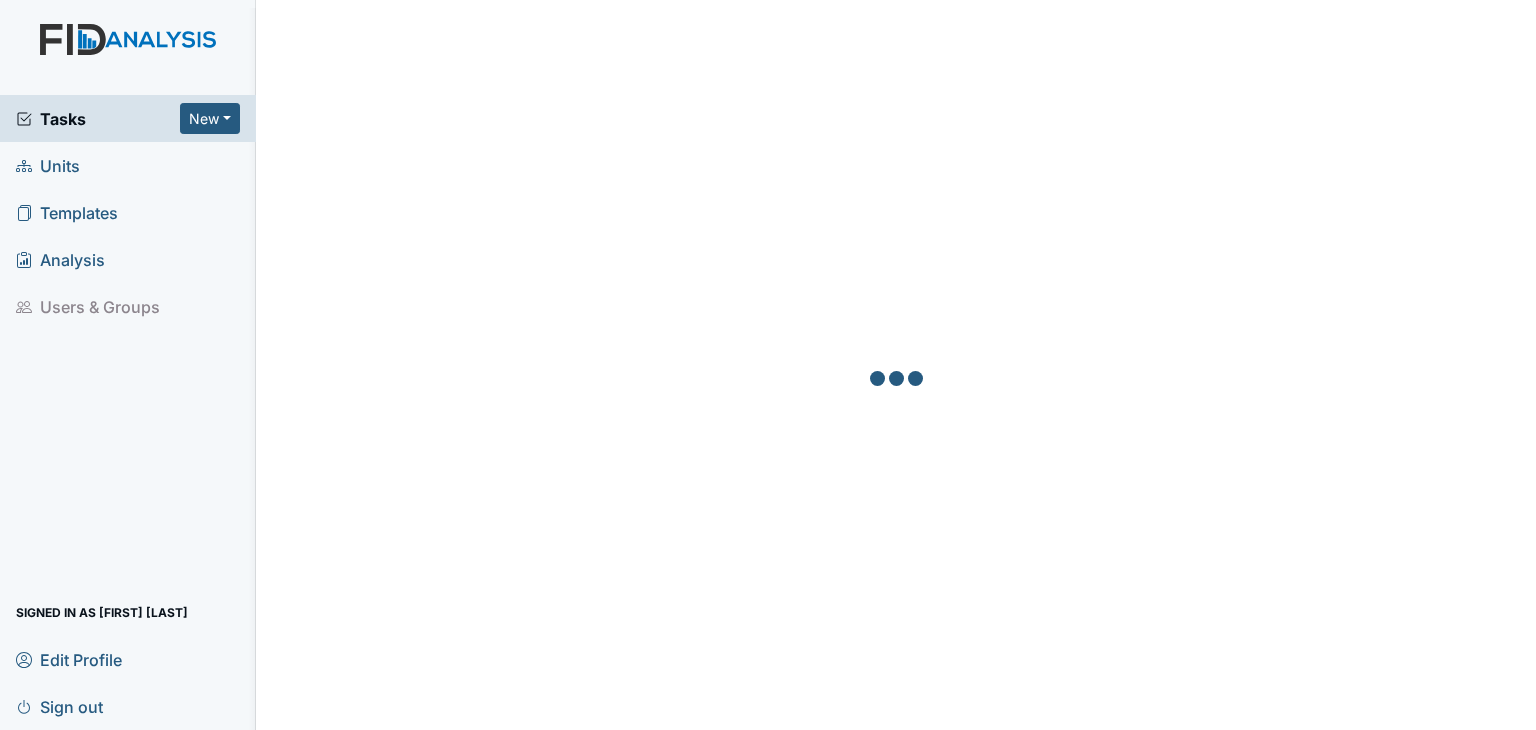 scroll, scrollTop: 0, scrollLeft: 0, axis: both 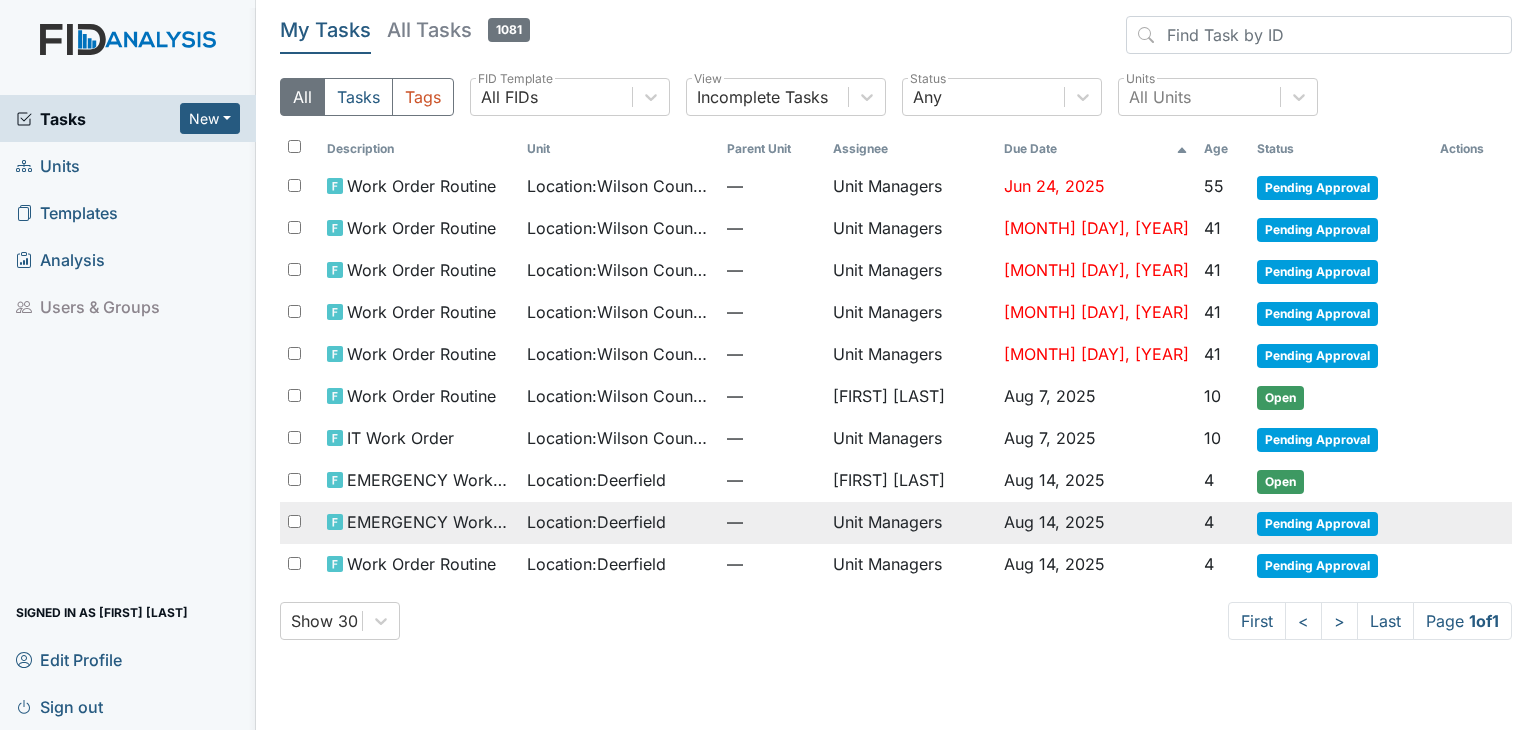 click on "Unit Managers" at bounding box center [910, 523] 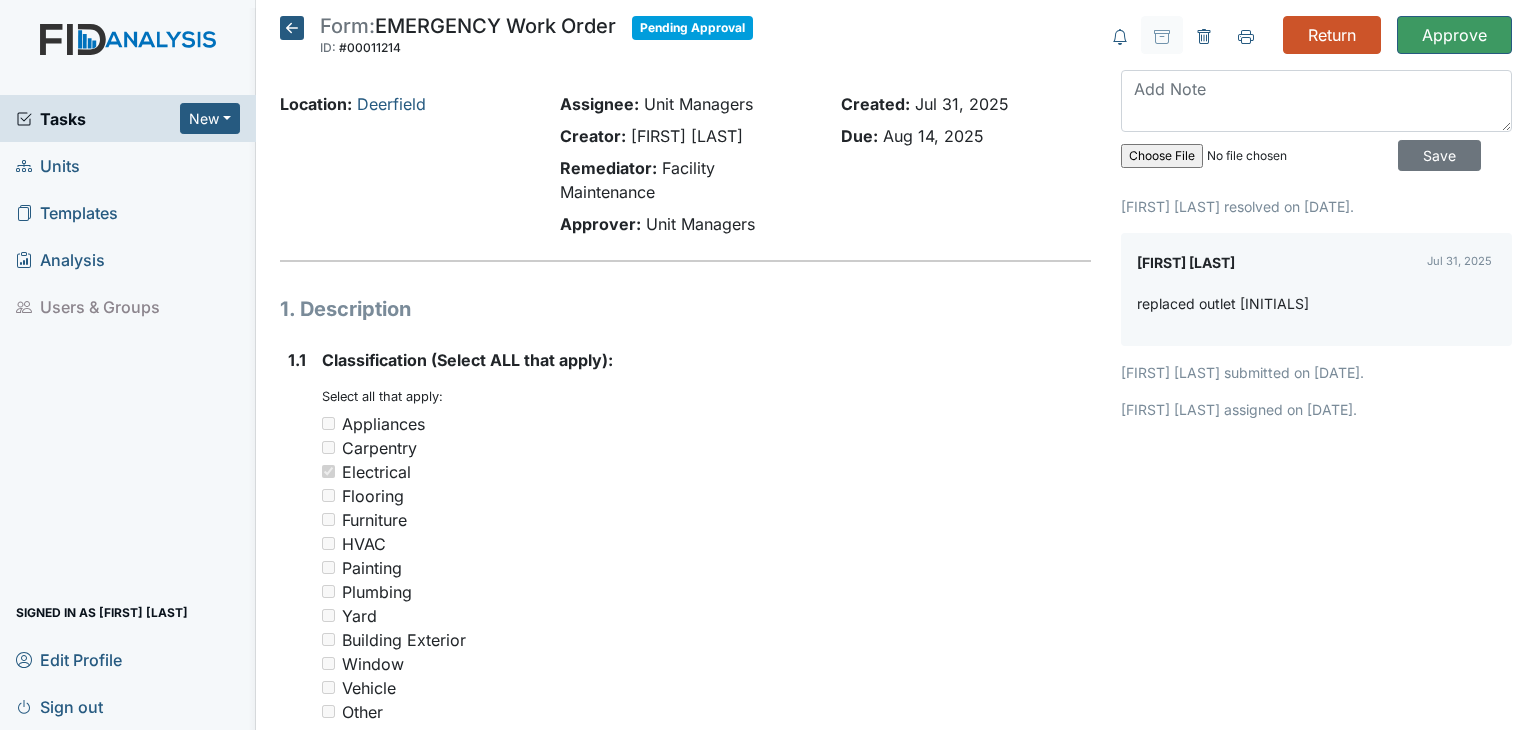 scroll, scrollTop: 0, scrollLeft: 0, axis: both 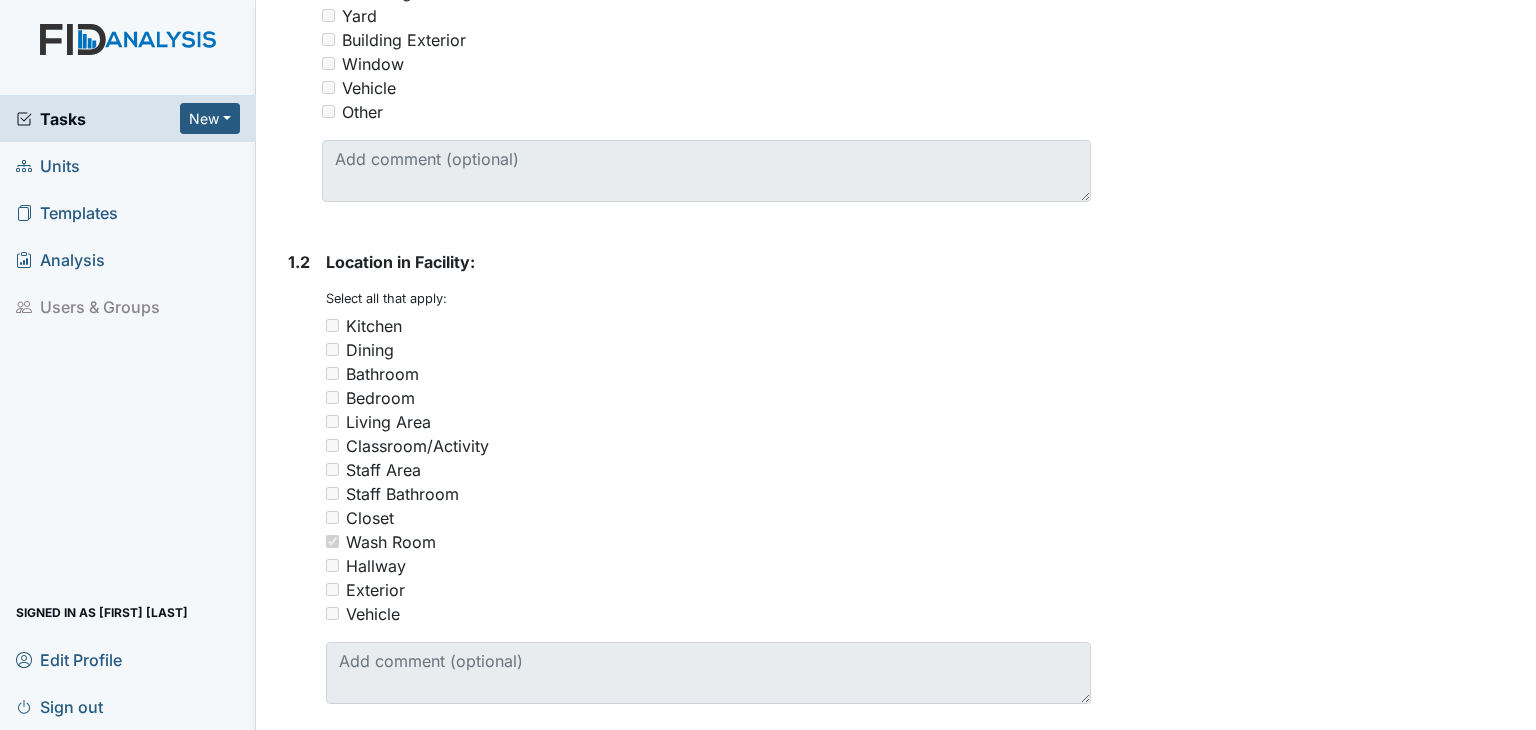 click on "Tasks" at bounding box center [98, 119] 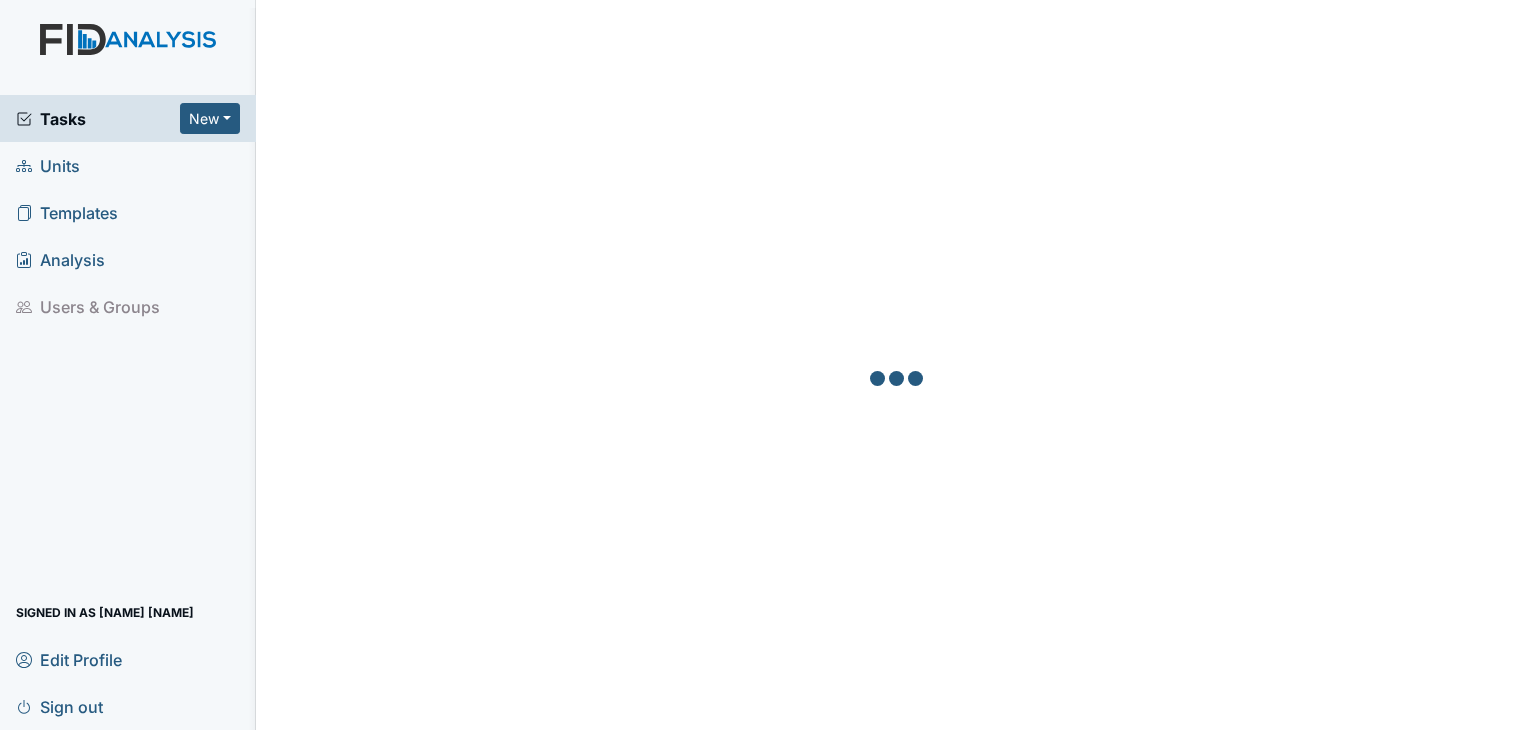 scroll, scrollTop: 0, scrollLeft: 0, axis: both 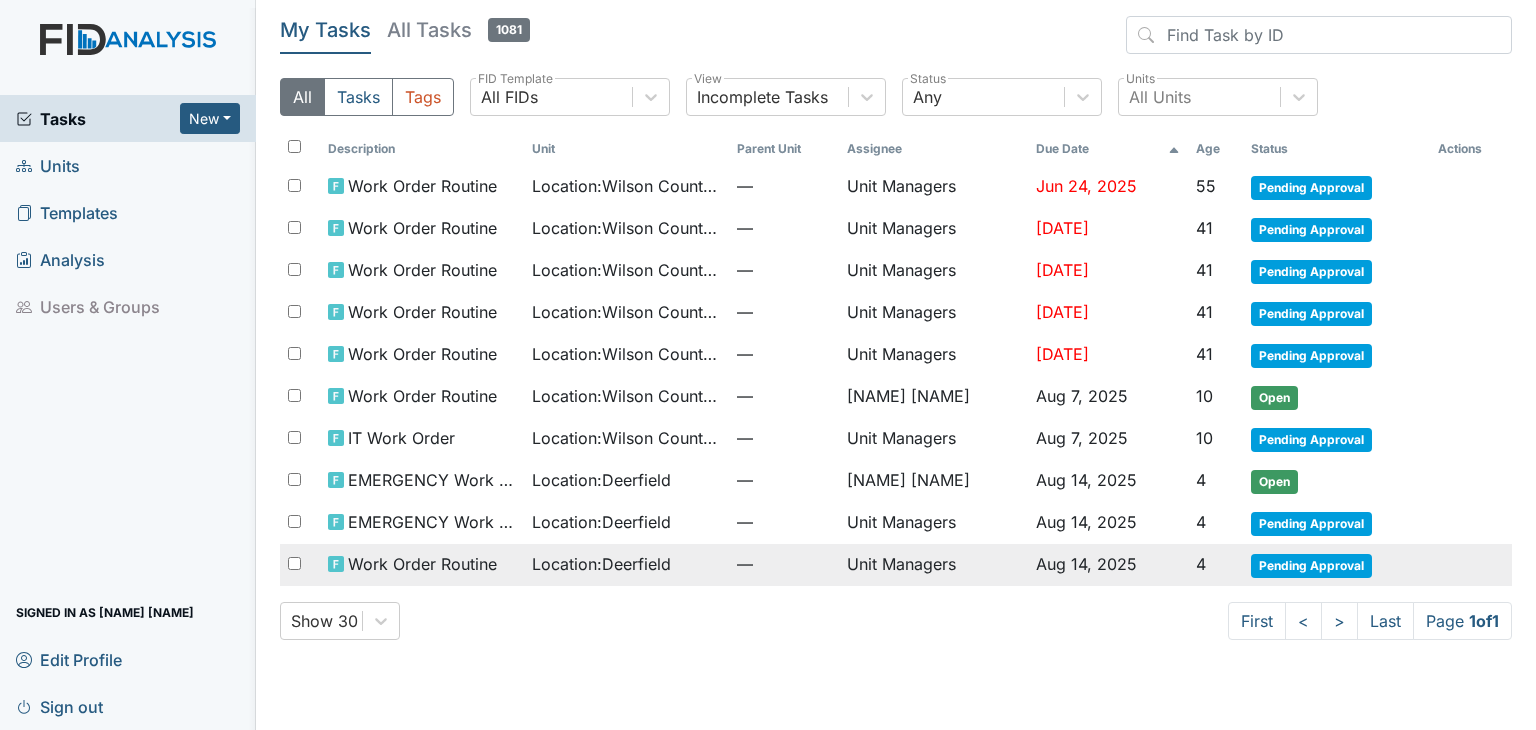 click on "Location :  Deerfield" at bounding box center (601, 564) 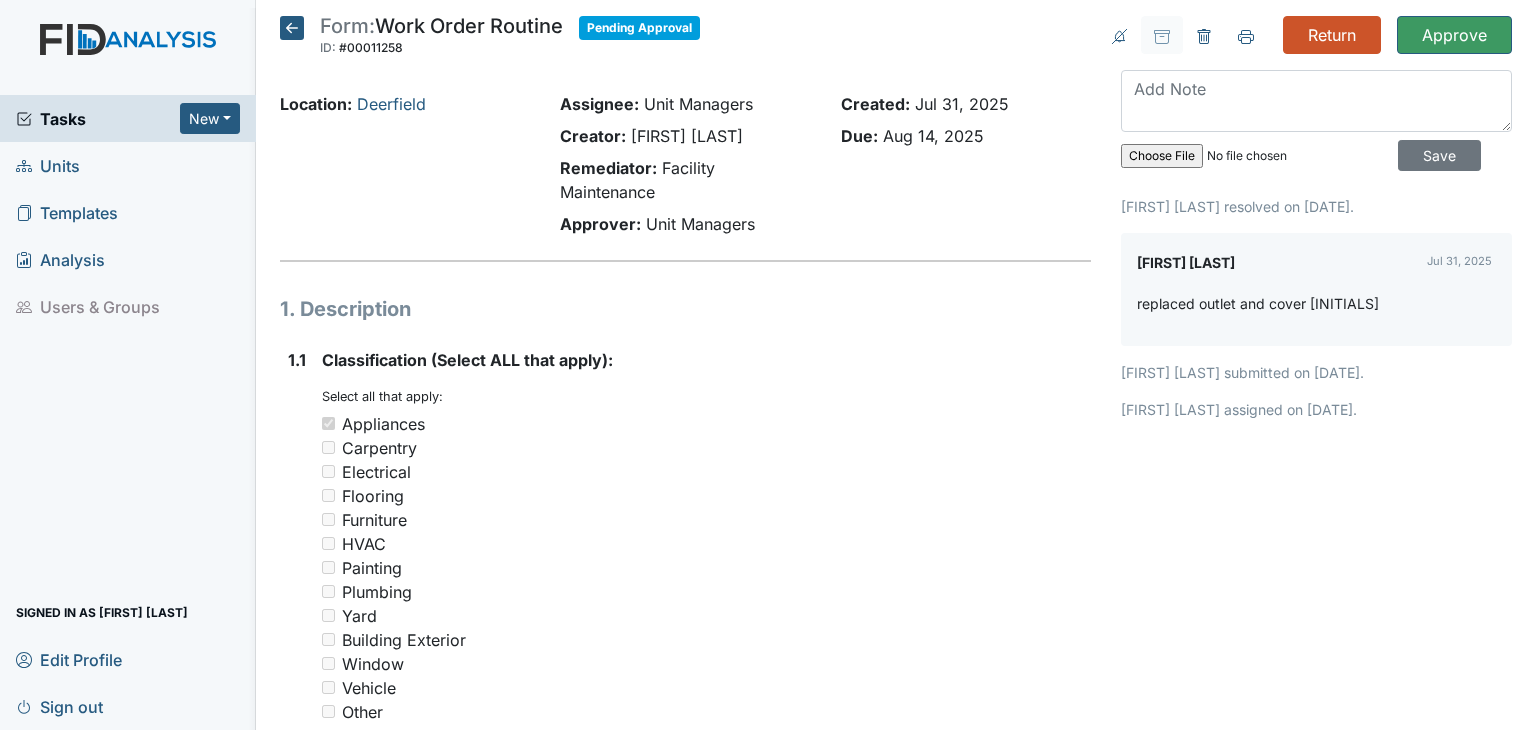 scroll, scrollTop: 0, scrollLeft: 0, axis: both 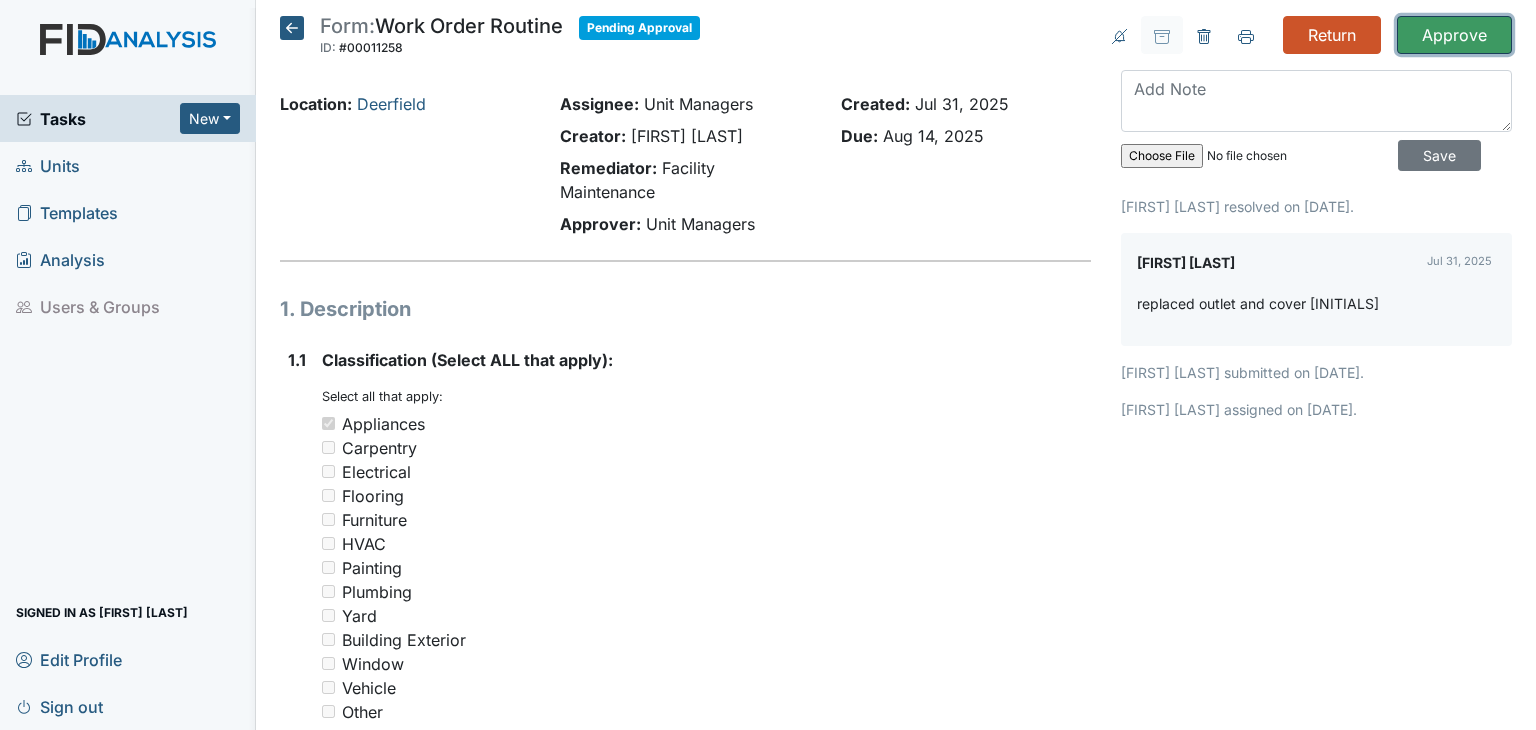 click on "Approve" at bounding box center [1454, 35] 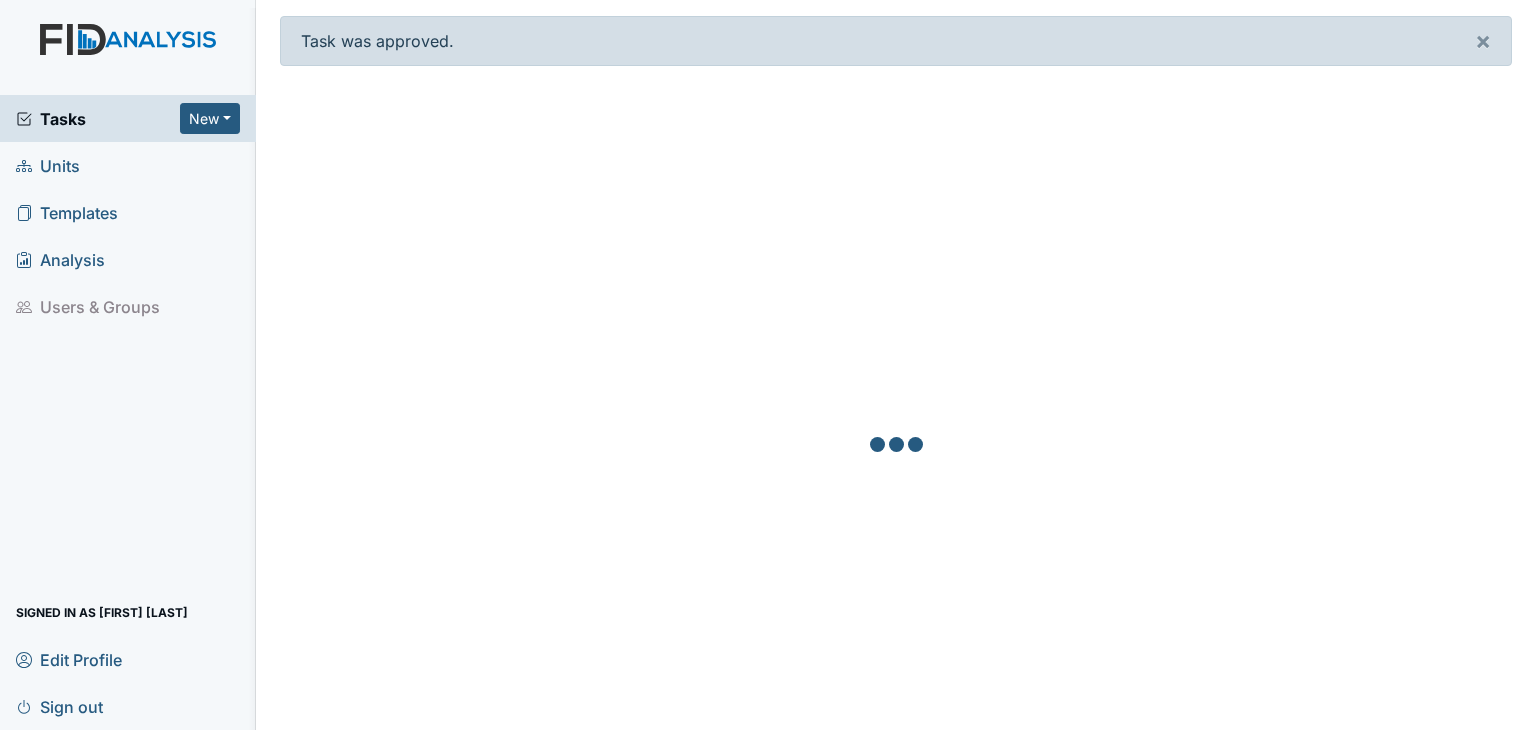 scroll, scrollTop: 0, scrollLeft: 0, axis: both 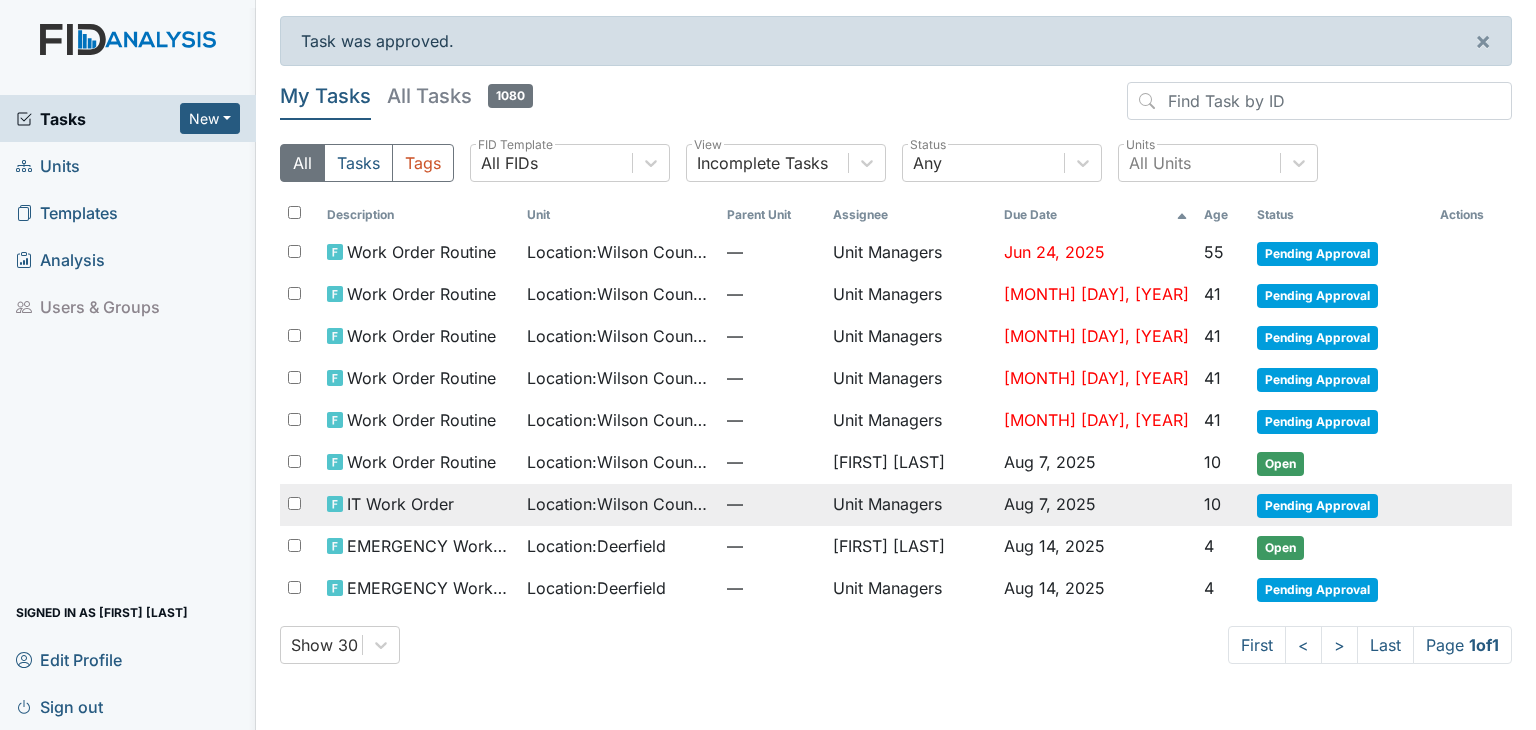 click on "Unit Managers" at bounding box center [910, 505] 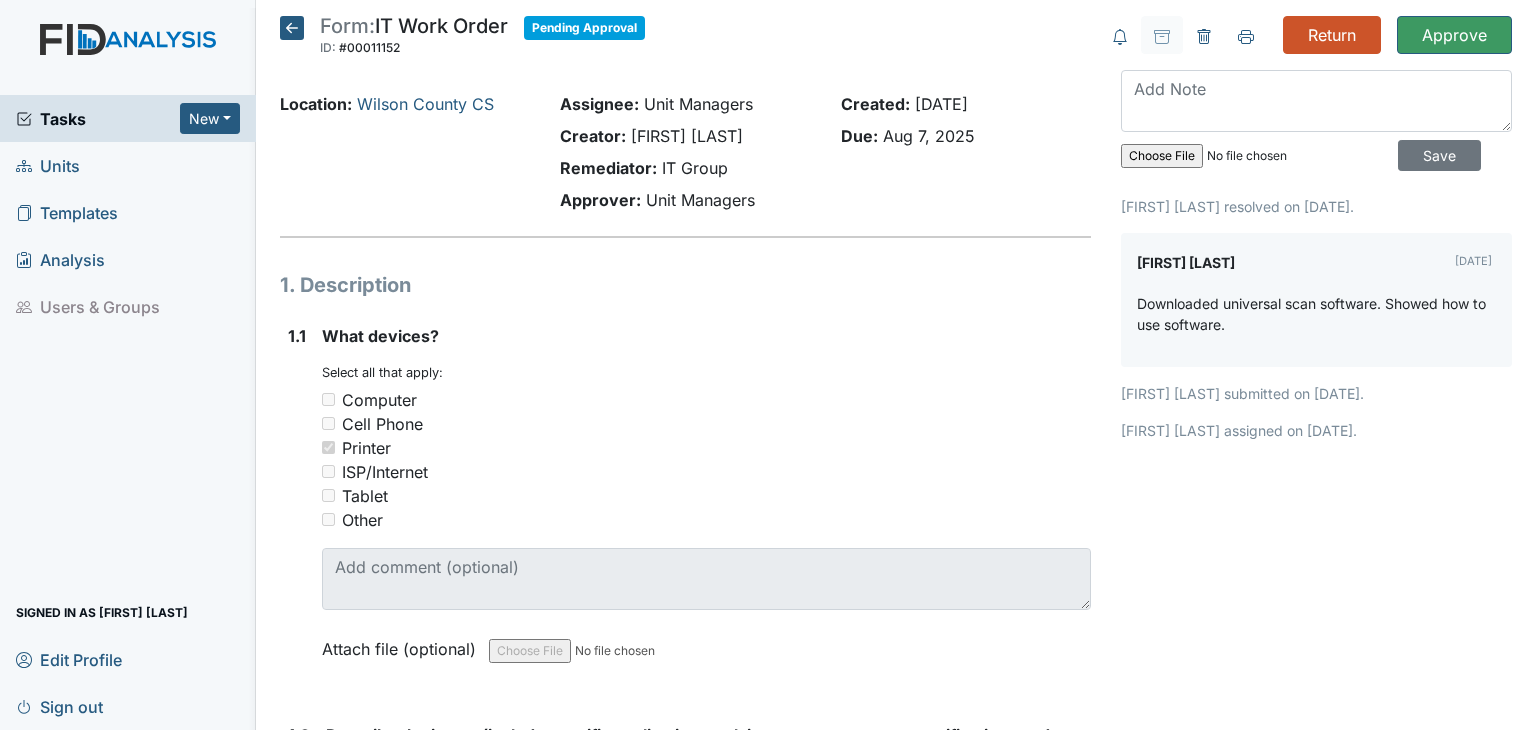 scroll, scrollTop: 0, scrollLeft: 0, axis: both 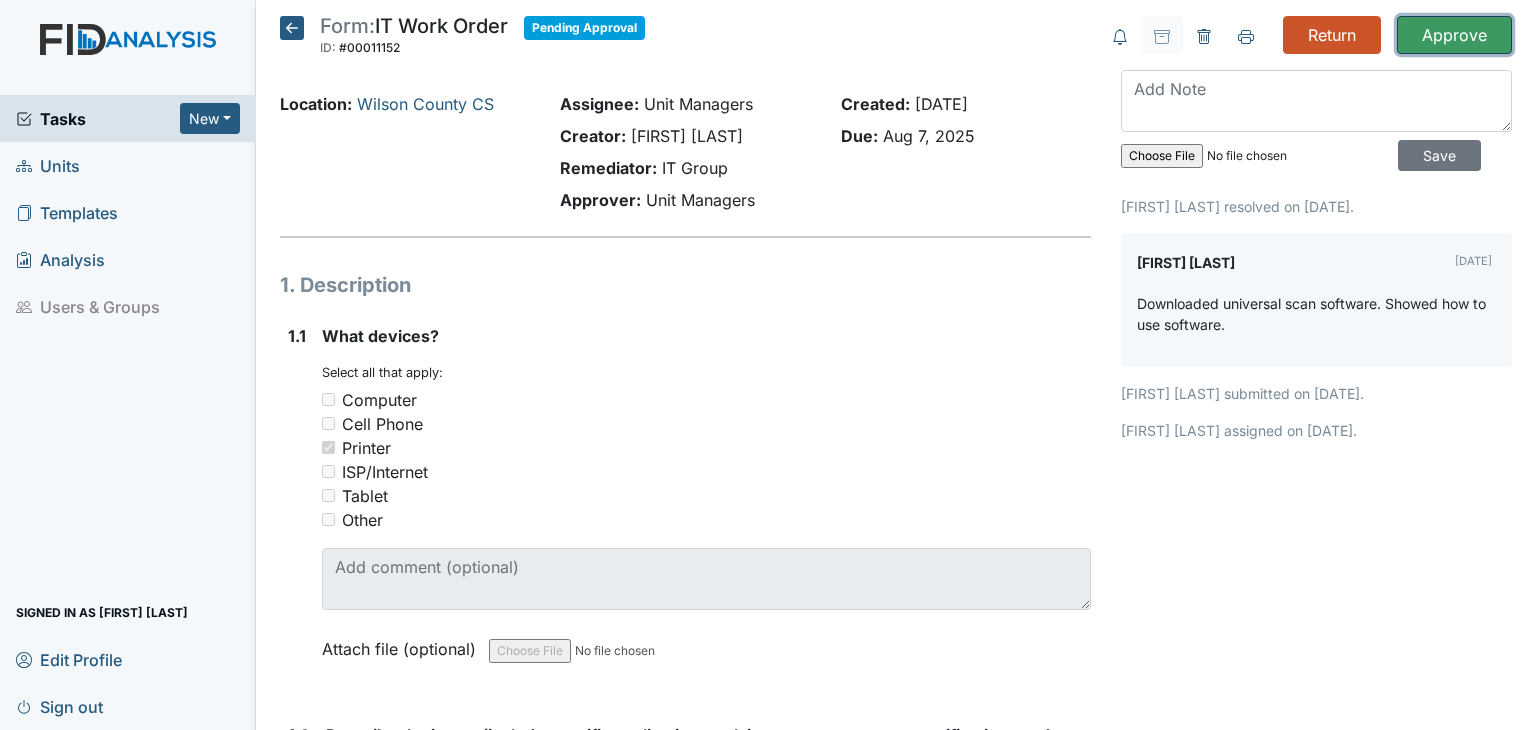 click on "Approve" at bounding box center [1454, 35] 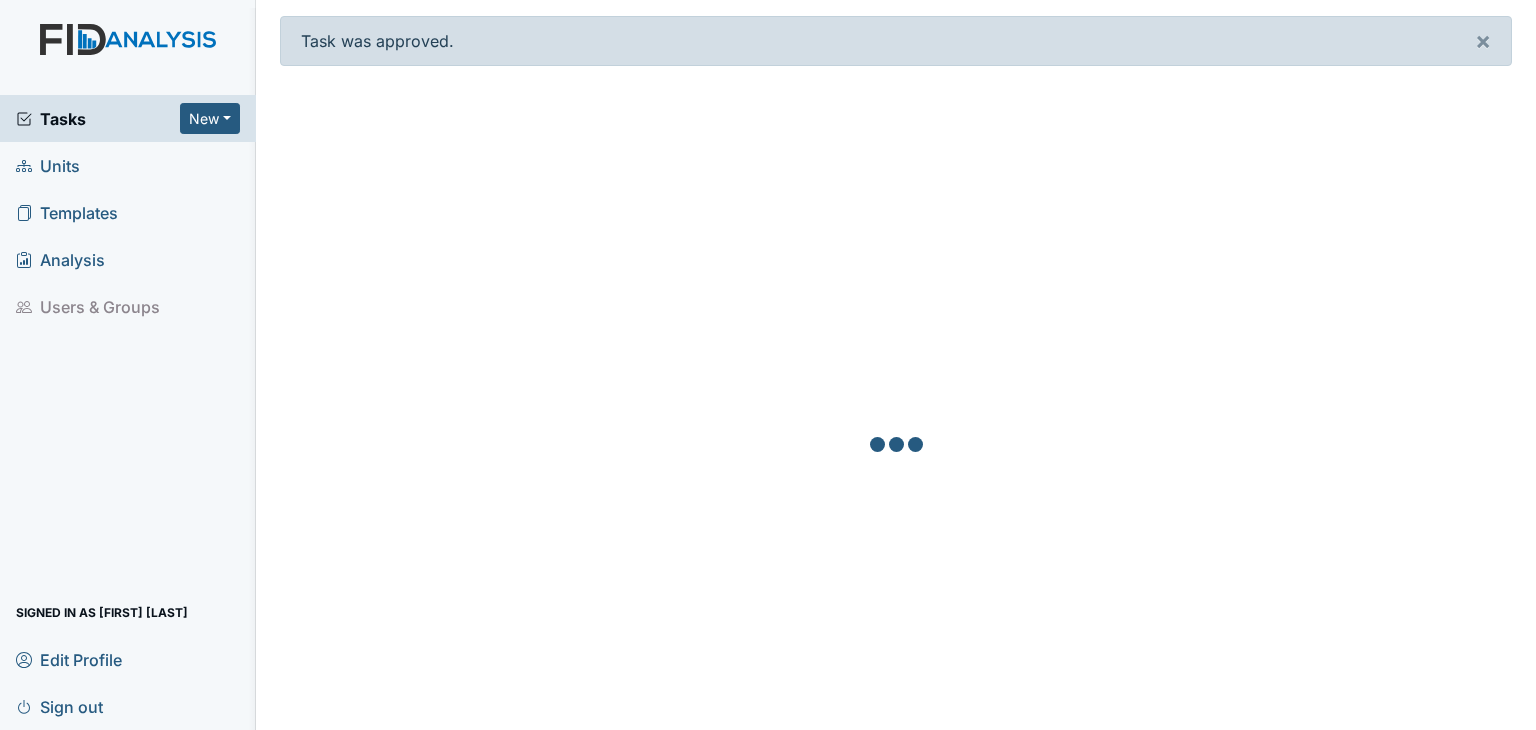 scroll, scrollTop: 0, scrollLeft: 0, axis: both 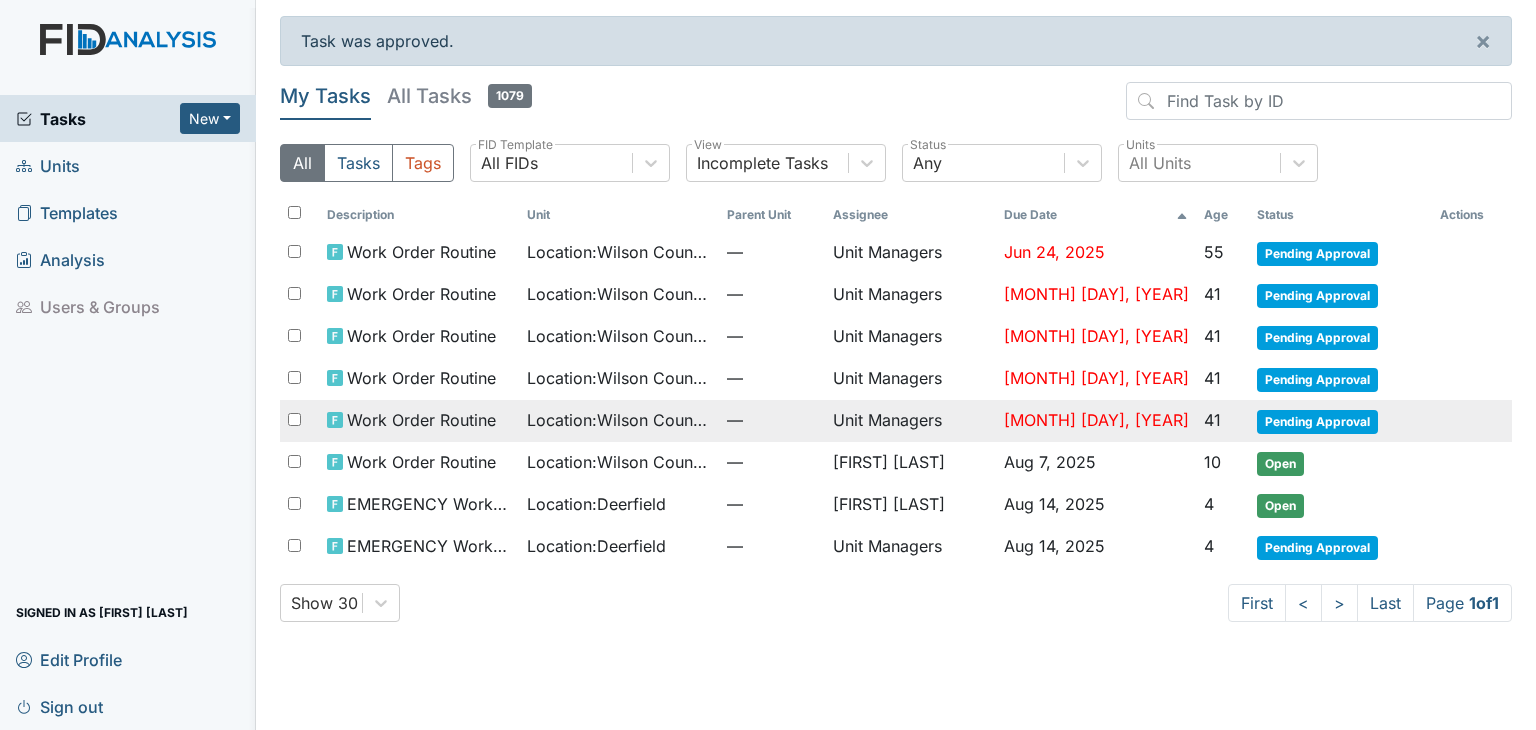 click on "Unit Managers" at bounding box center [910, 421] 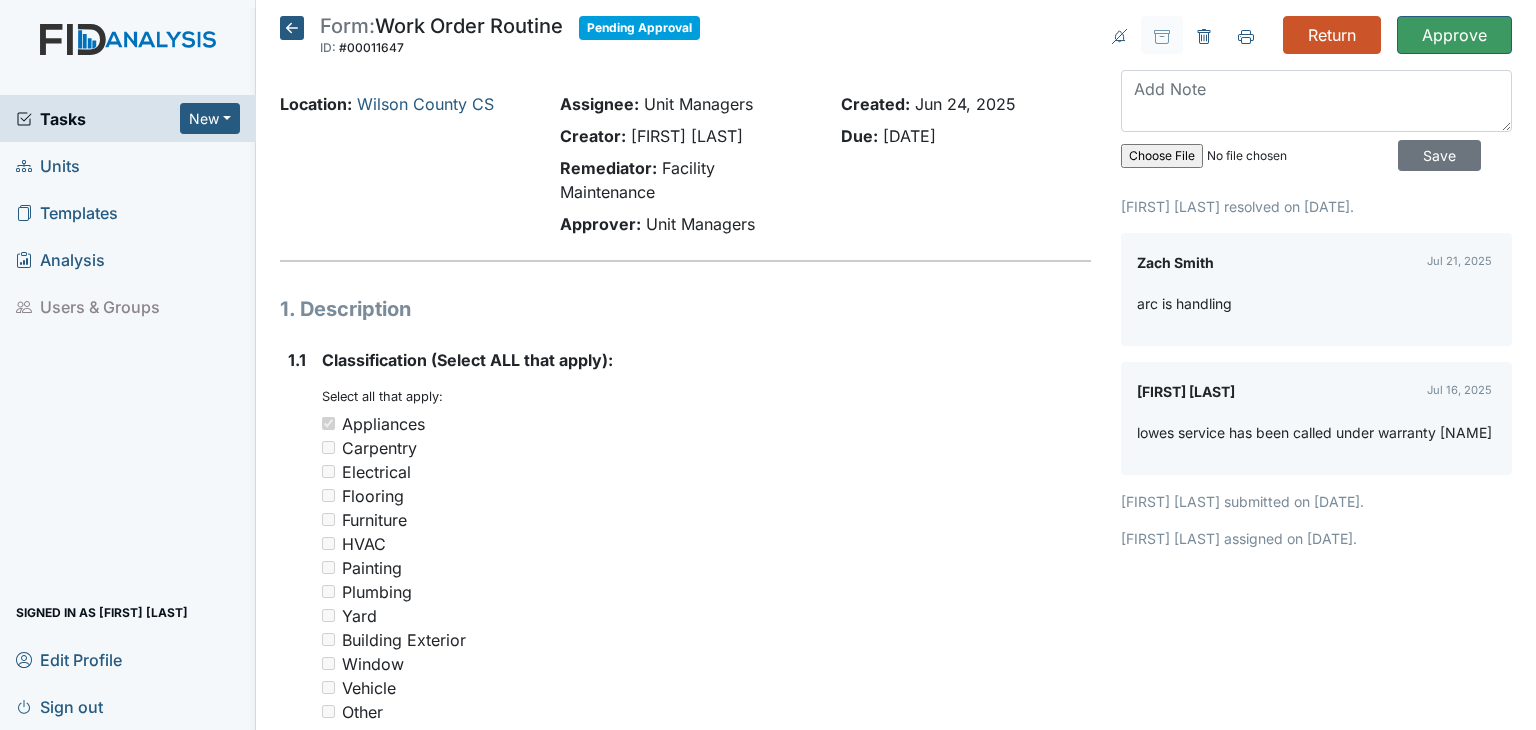 scroll, scrollTop: 0, scrollLeft: 0, axis: both 